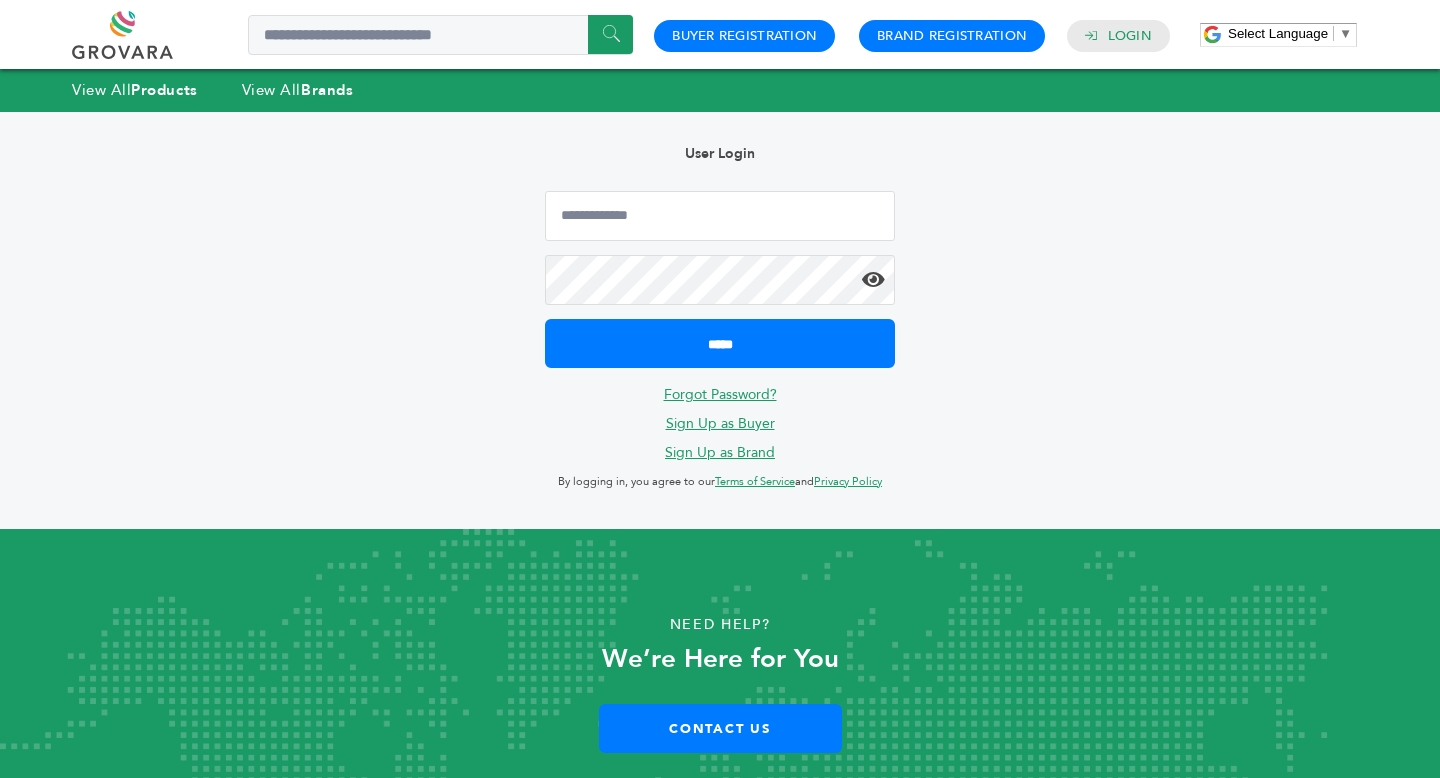 scroll, scrollTop: 0, scrollLeft: 0, axis: both 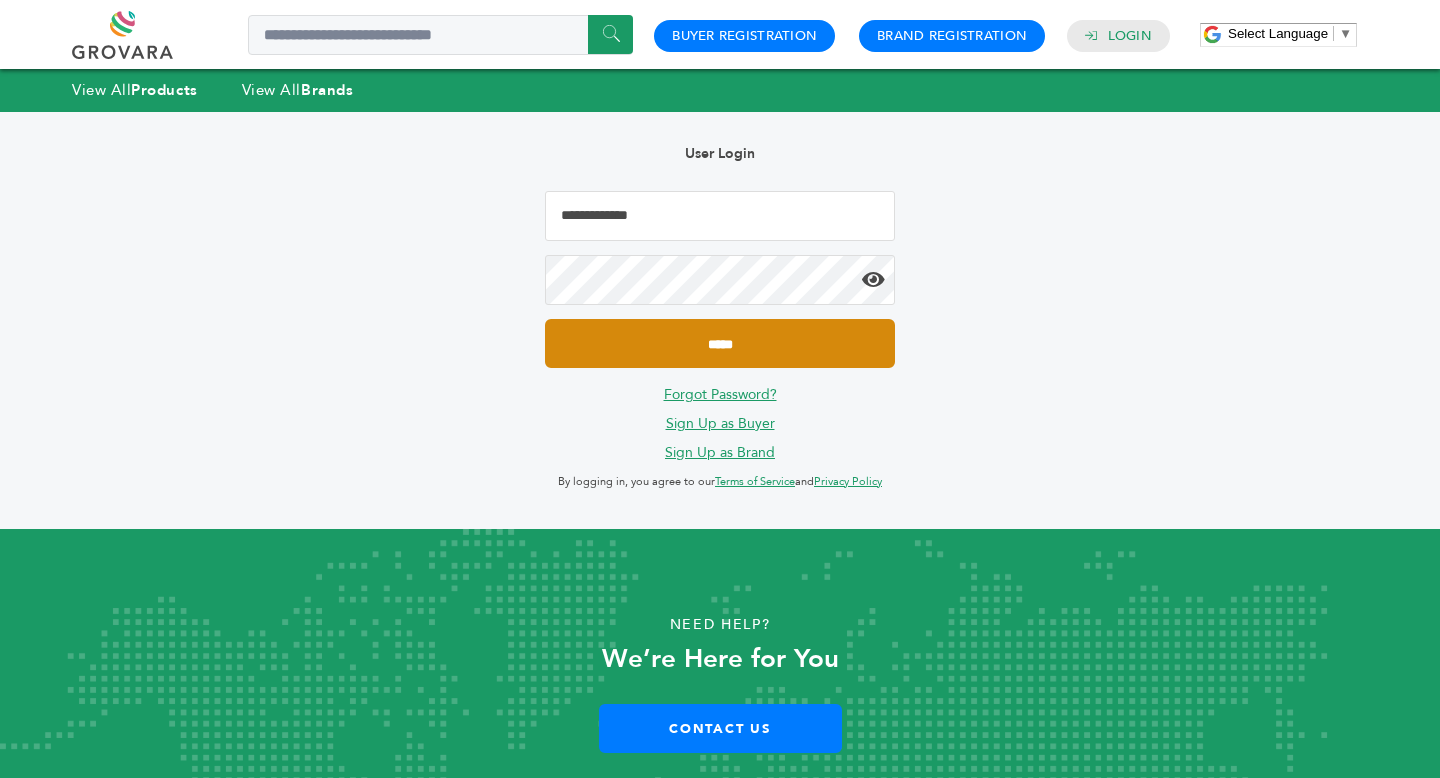 type on "**********" 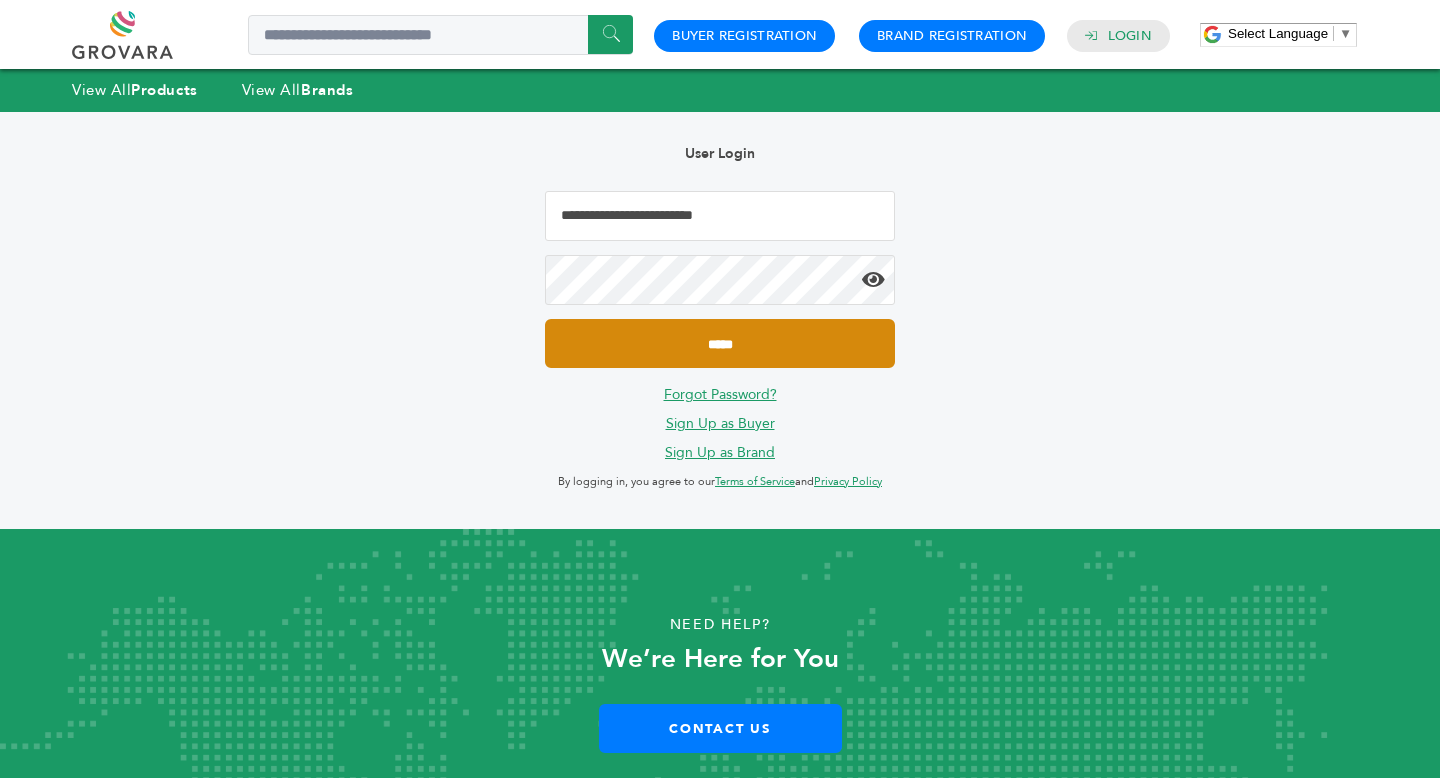 click on "*****" at bounding box center (720, 343) 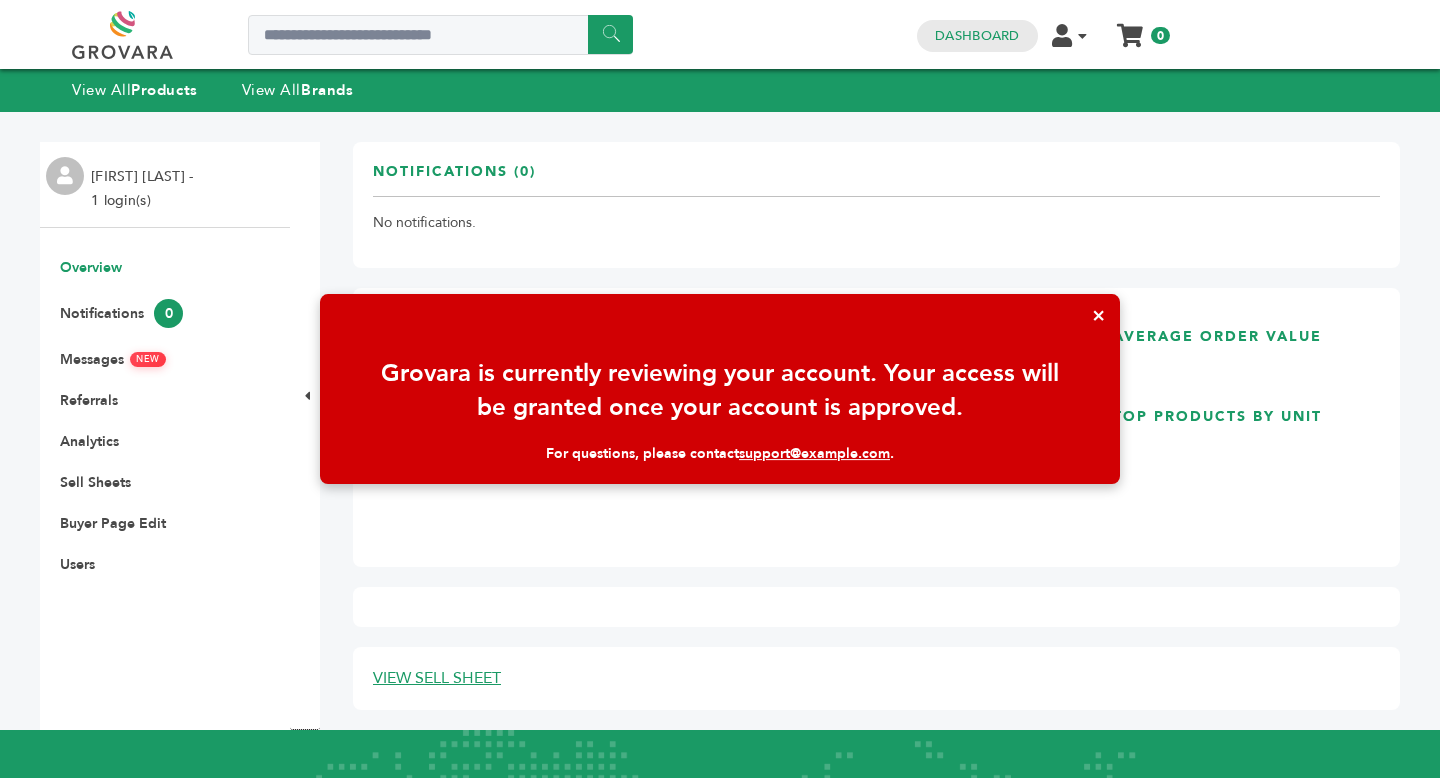 scroll, scrollTop: 0, scrollLeft: 0, axis: both 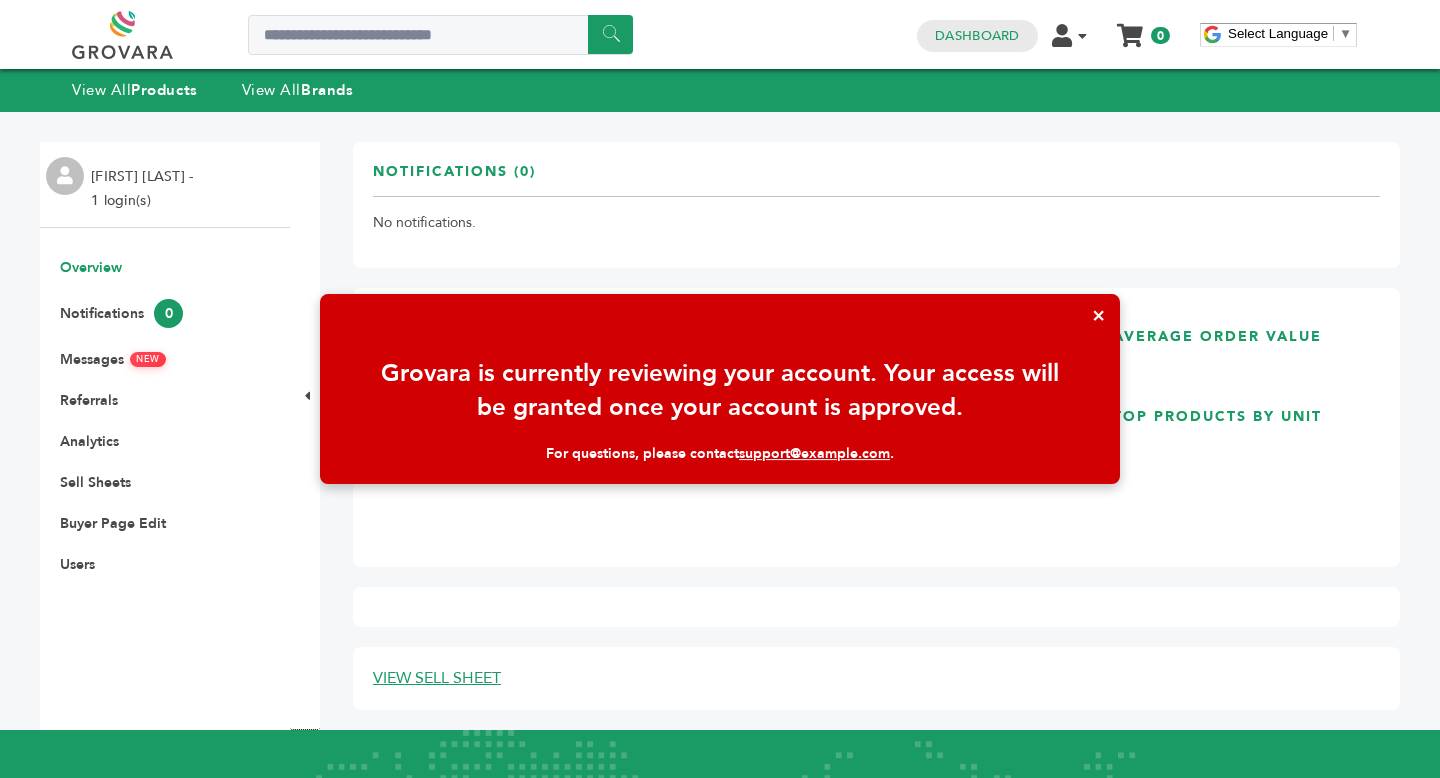 click on "×" at bounding box center [1098, 315] 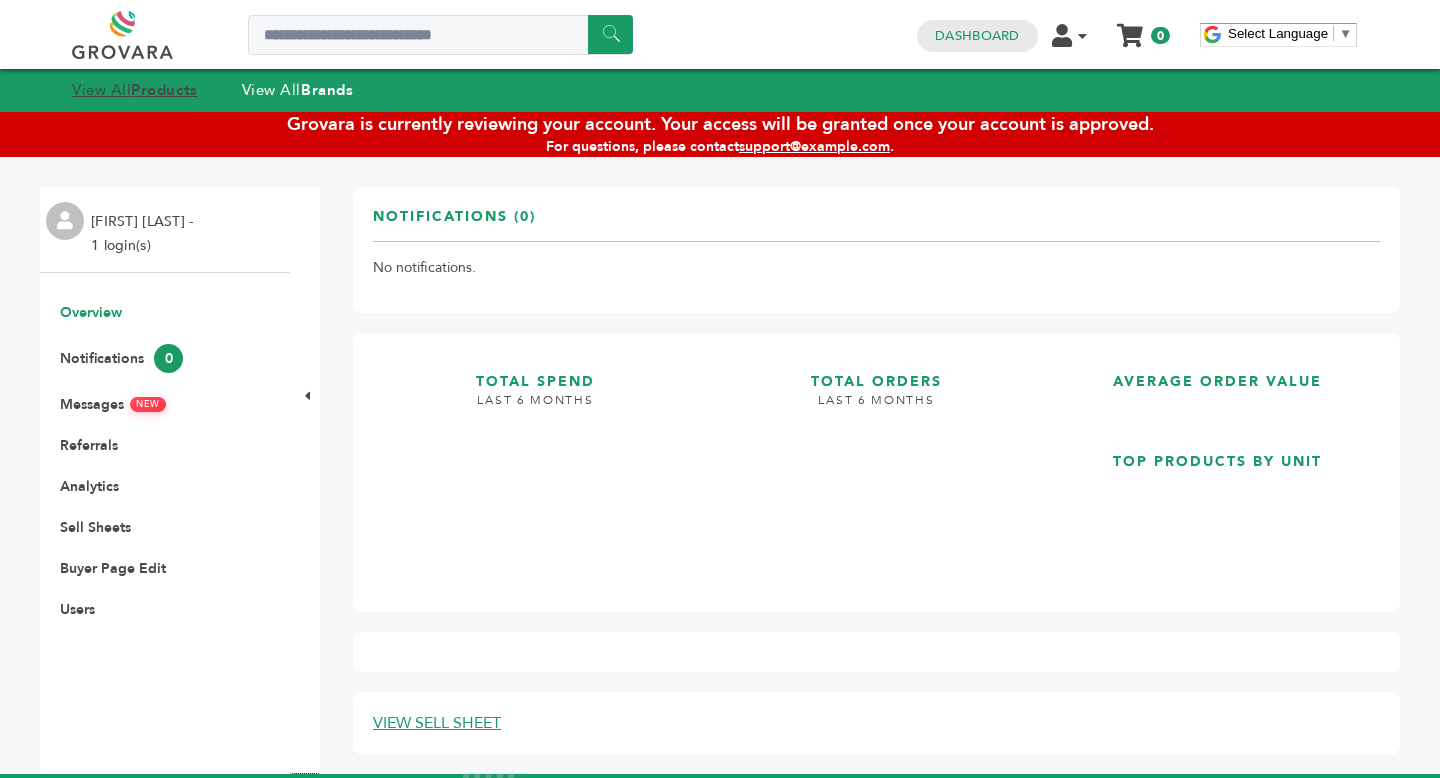 click on "View All  Products" at bounding box center [135, 90] 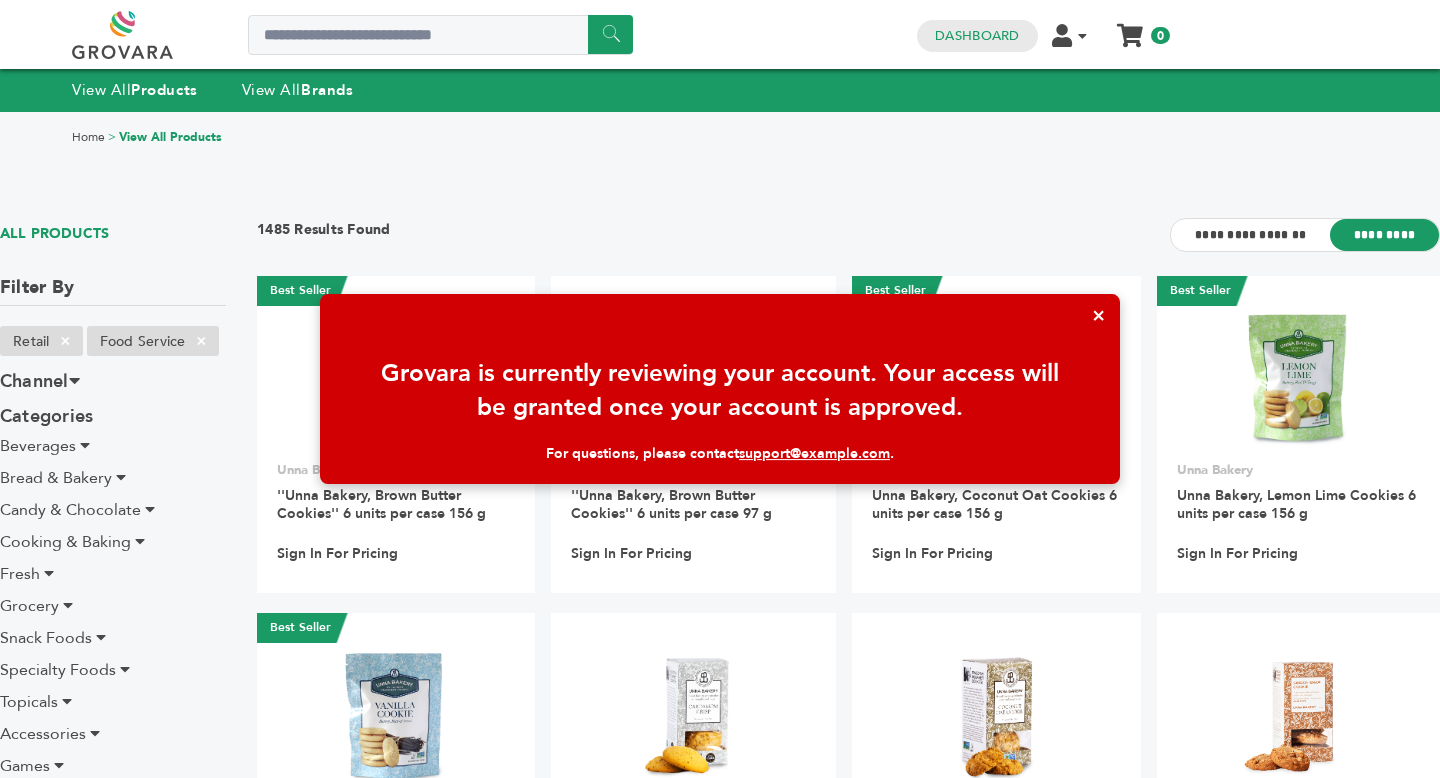 scroll, scrollTop: 0, scrollLeft: 0, axis: both 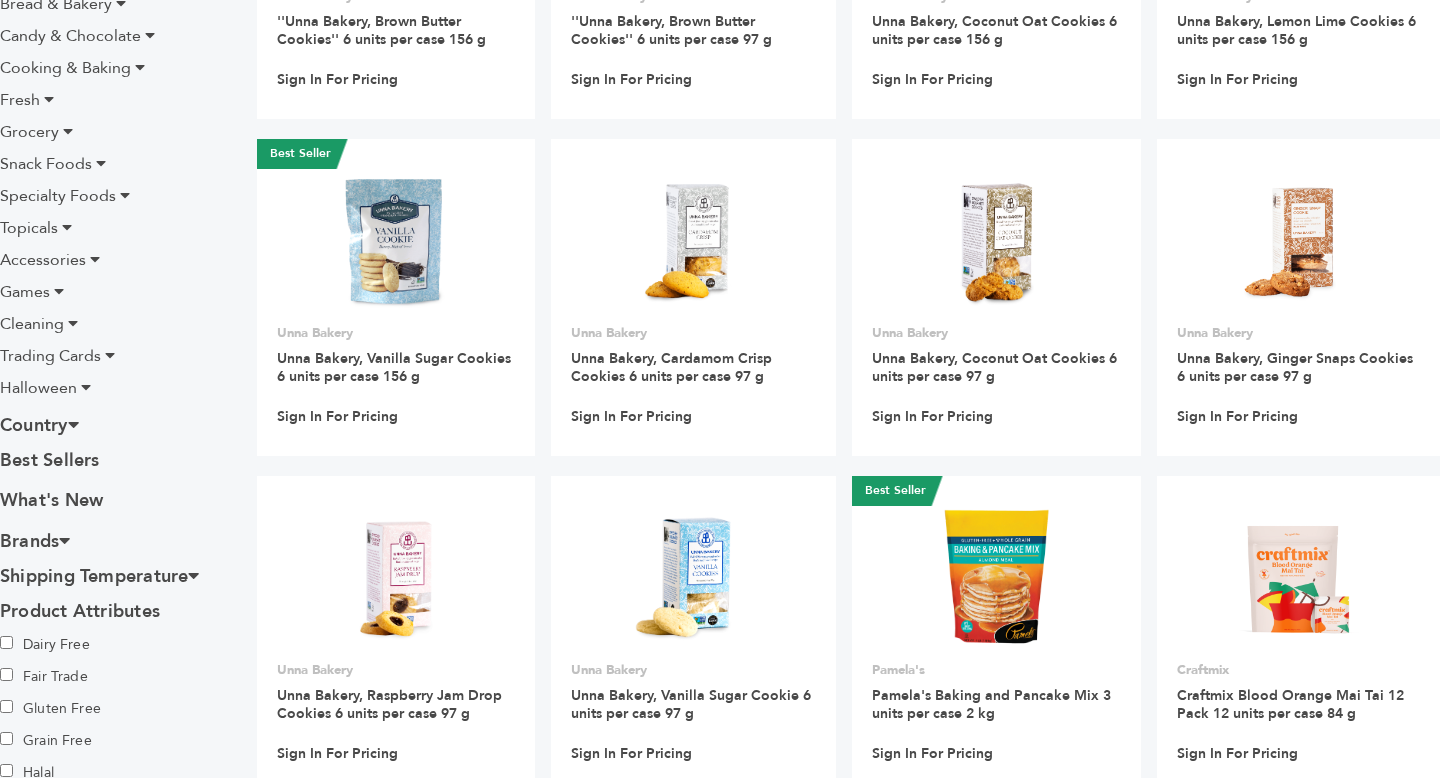 click at bounding box center (68, 131) 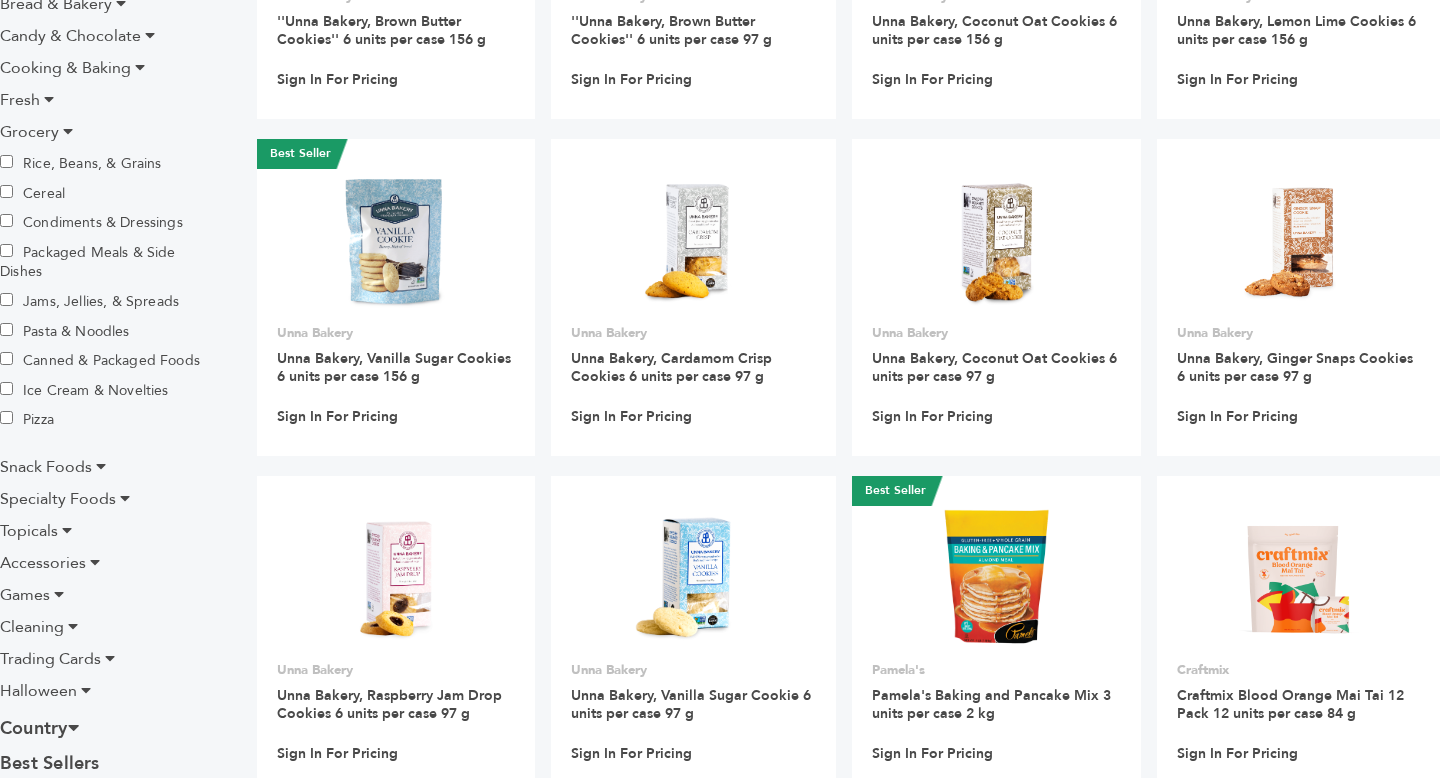 click on "Pasta & Noodles" at bounding box center (70, 331) 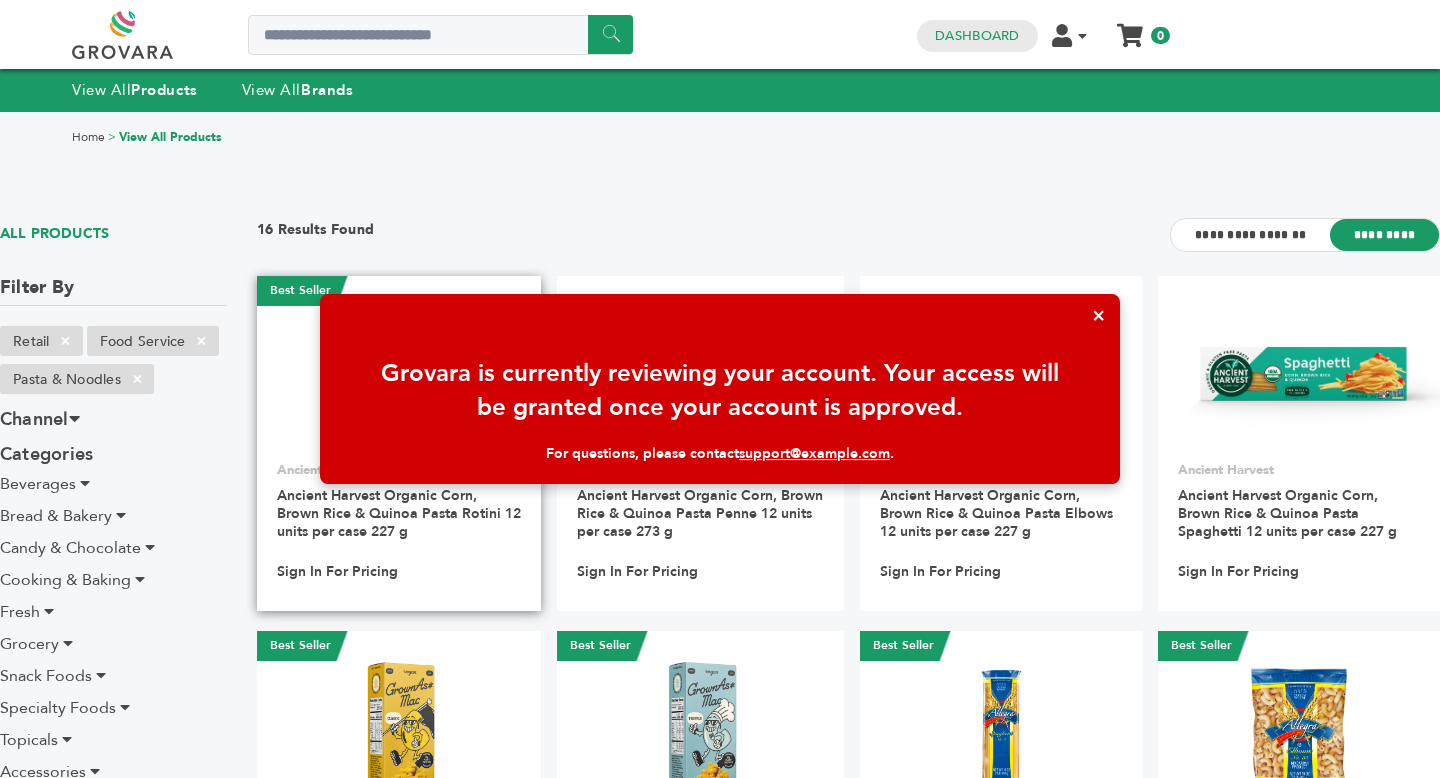 scroll, scrollTop: 0, scrollLeft: 0, axis: both 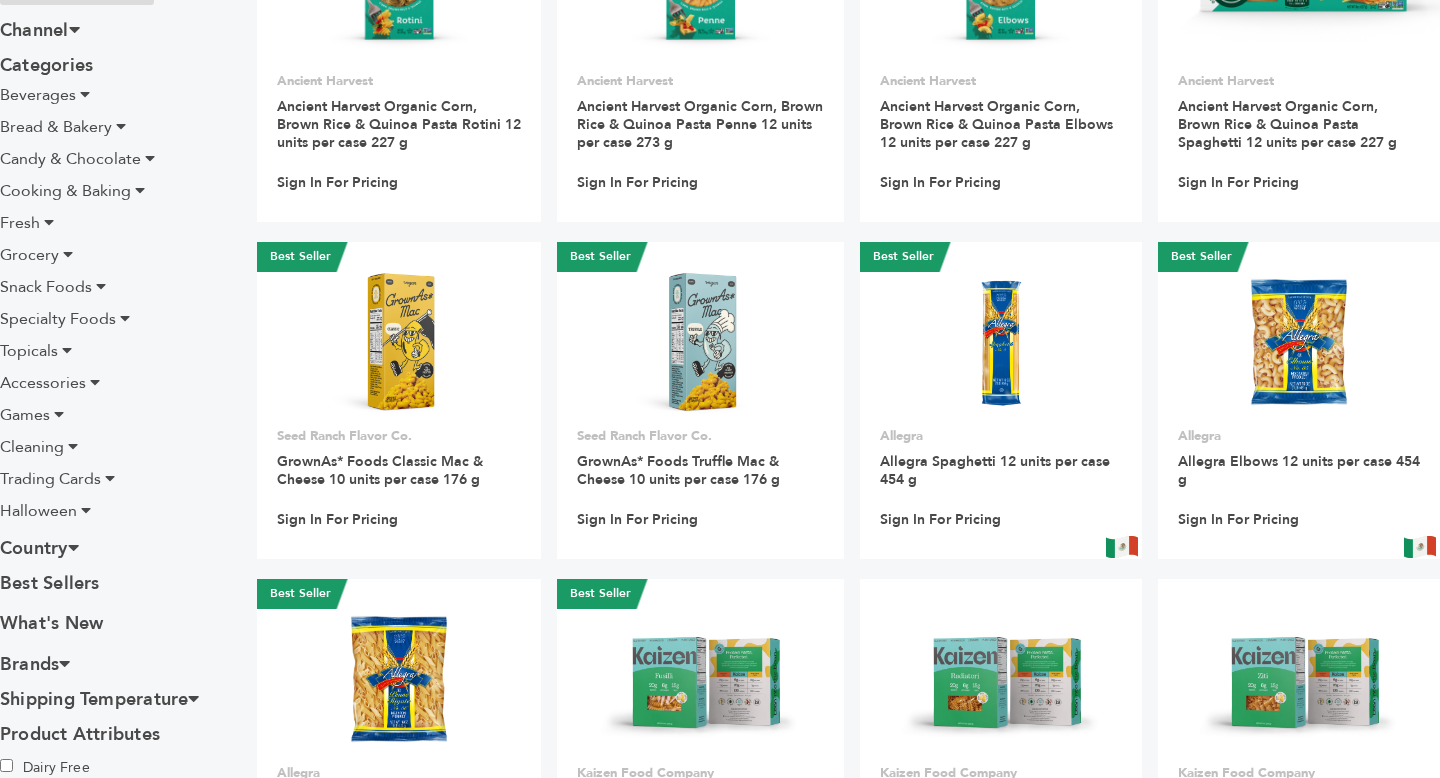 click at bounding box center [101, 286] 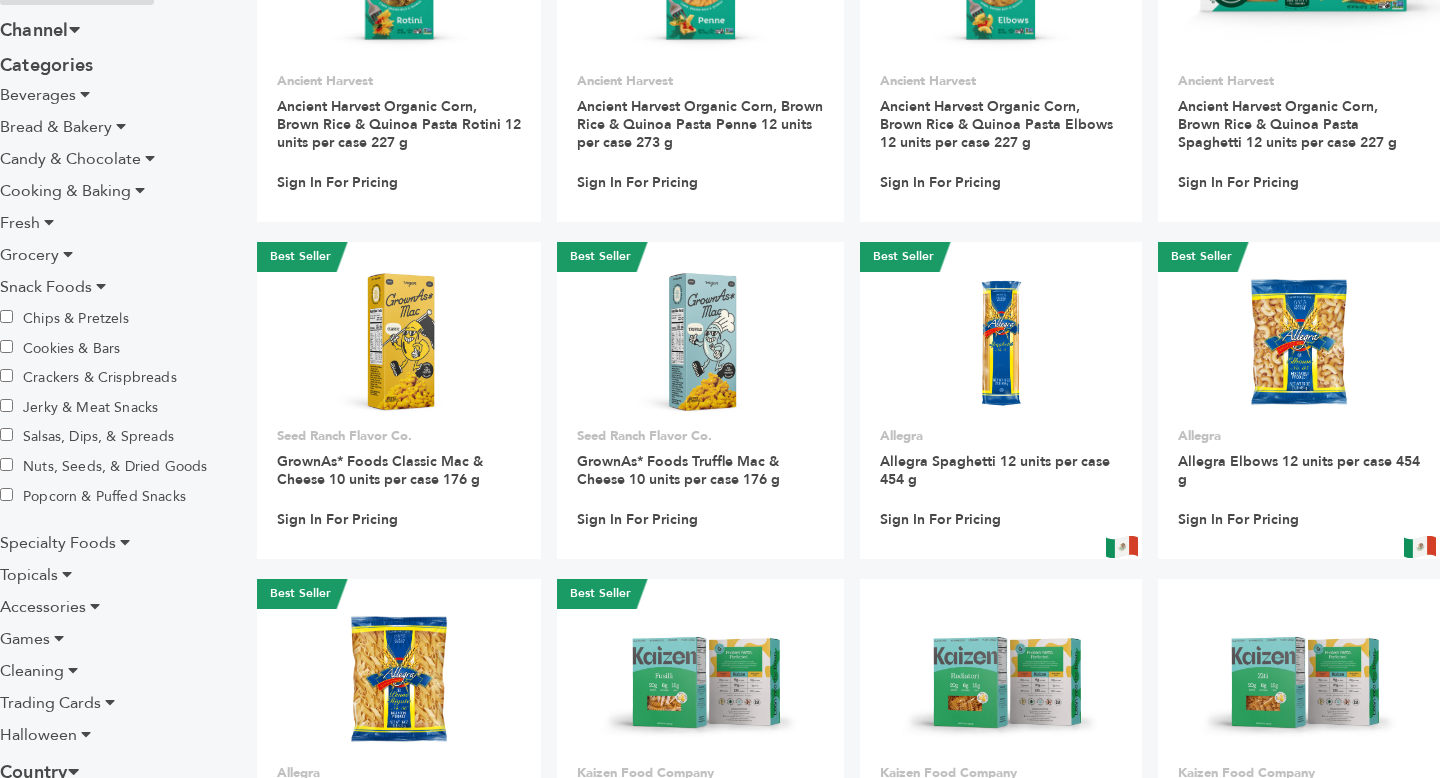 click on "Chips & Pretzels" at bounding box center (70, 318) 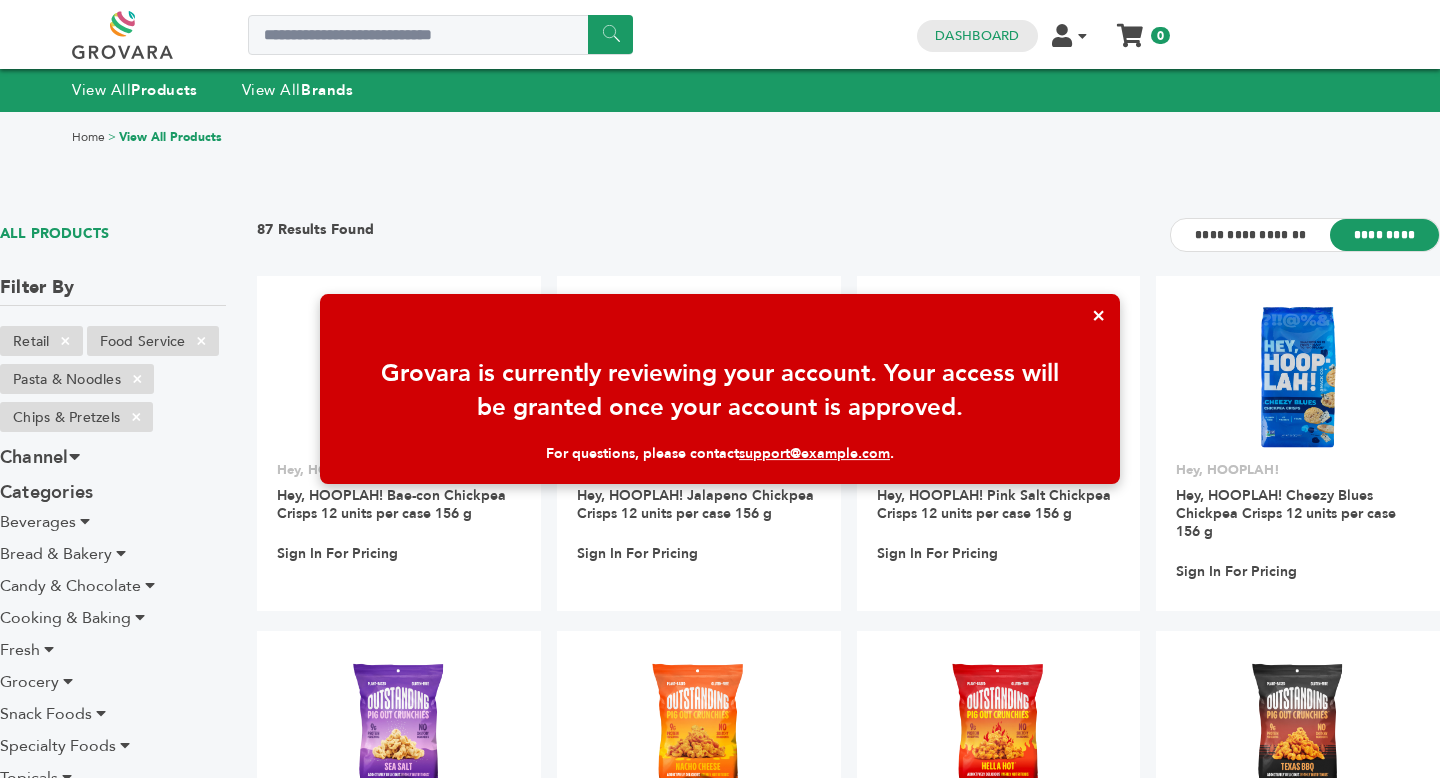 scroll, scrollTop: 0, scrollLeft: 0, axis: both 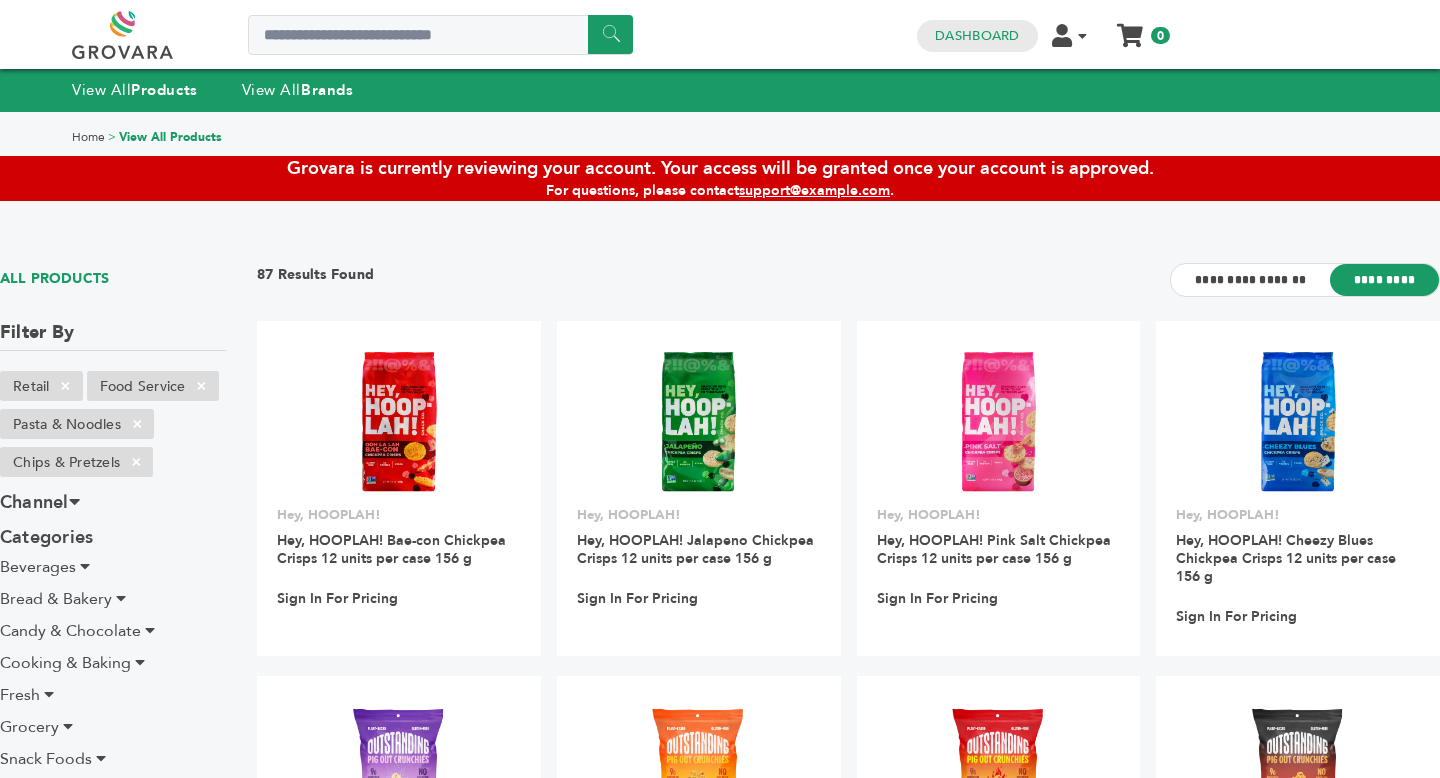 click on "**********" at bounding box center (848, 292) 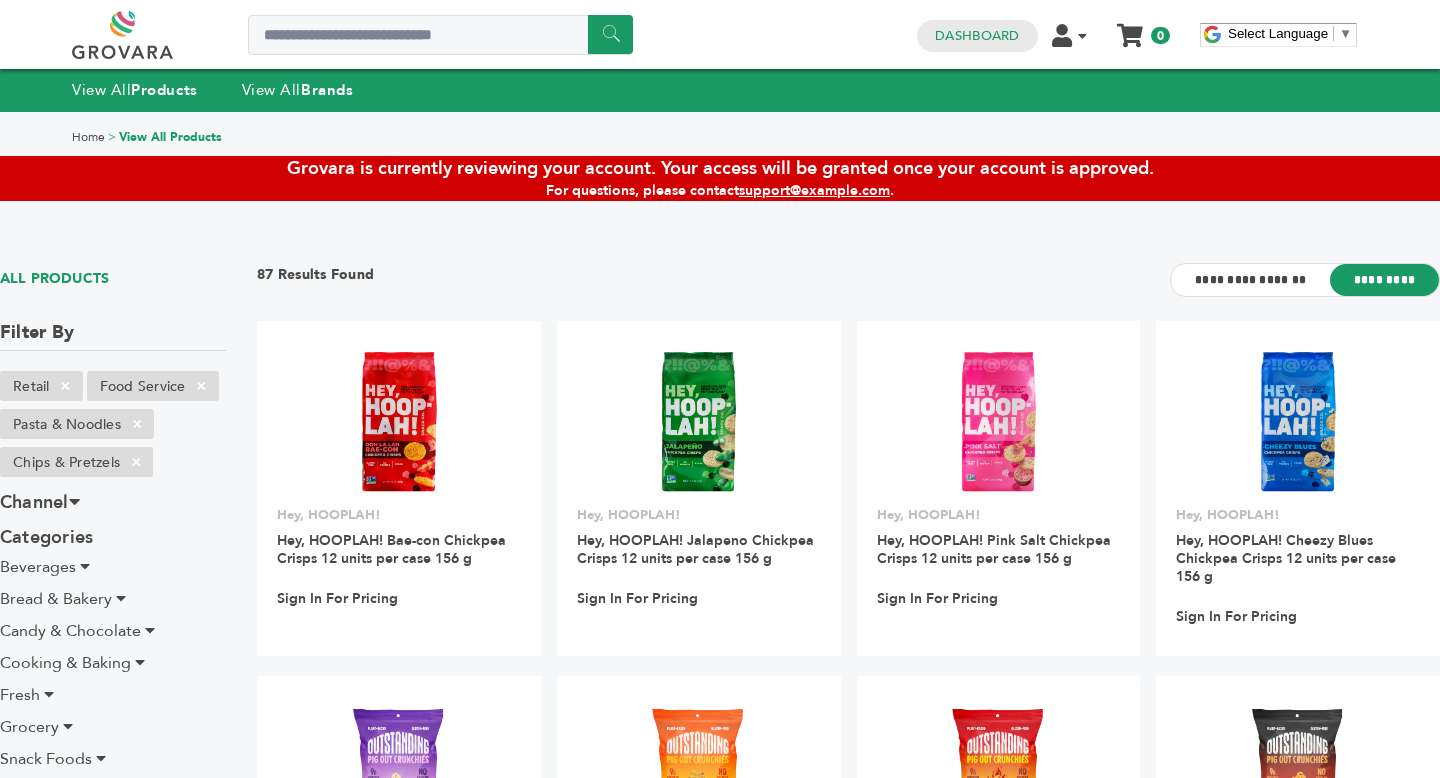 scroll, scrollTop: 0, scrollLeft: 0, axis: both 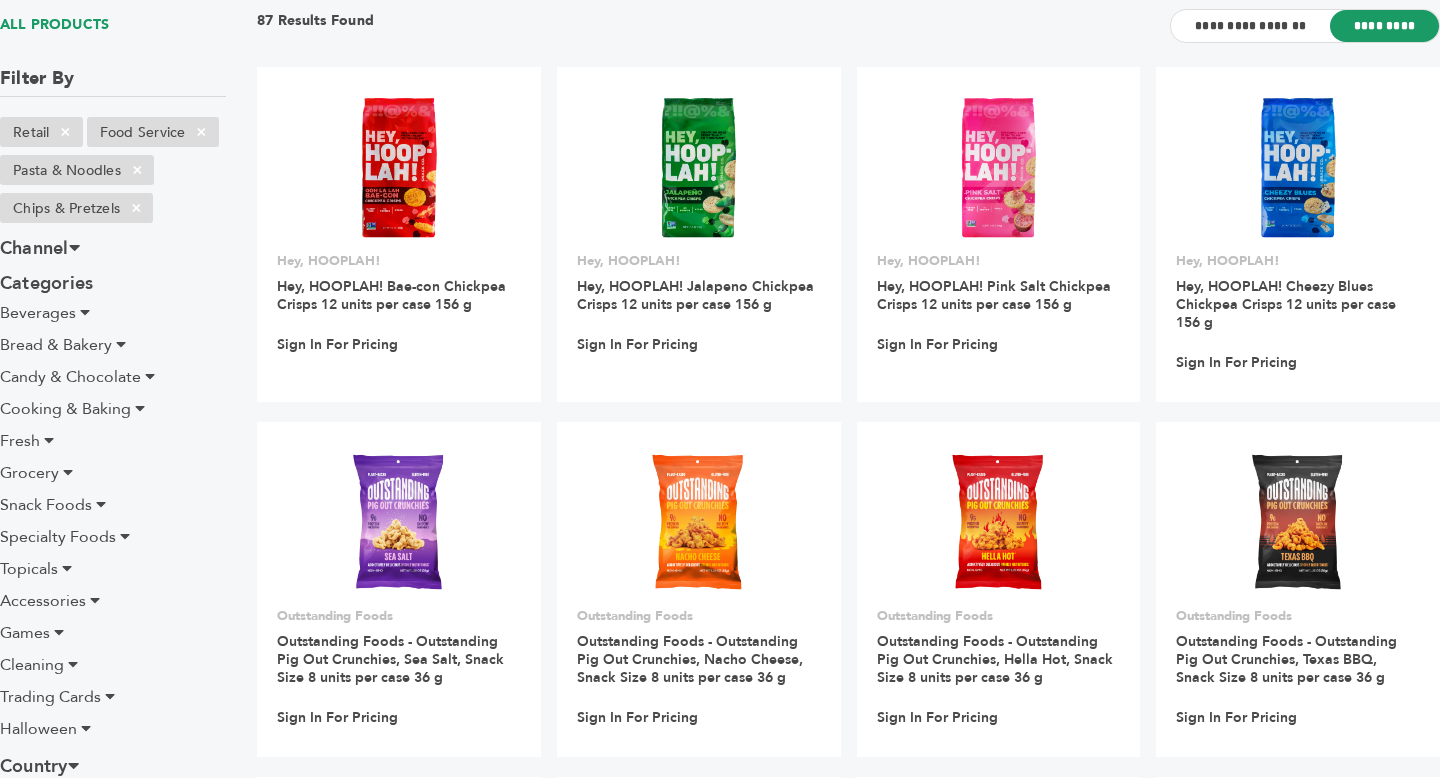 click at bounding box center [85, 312] 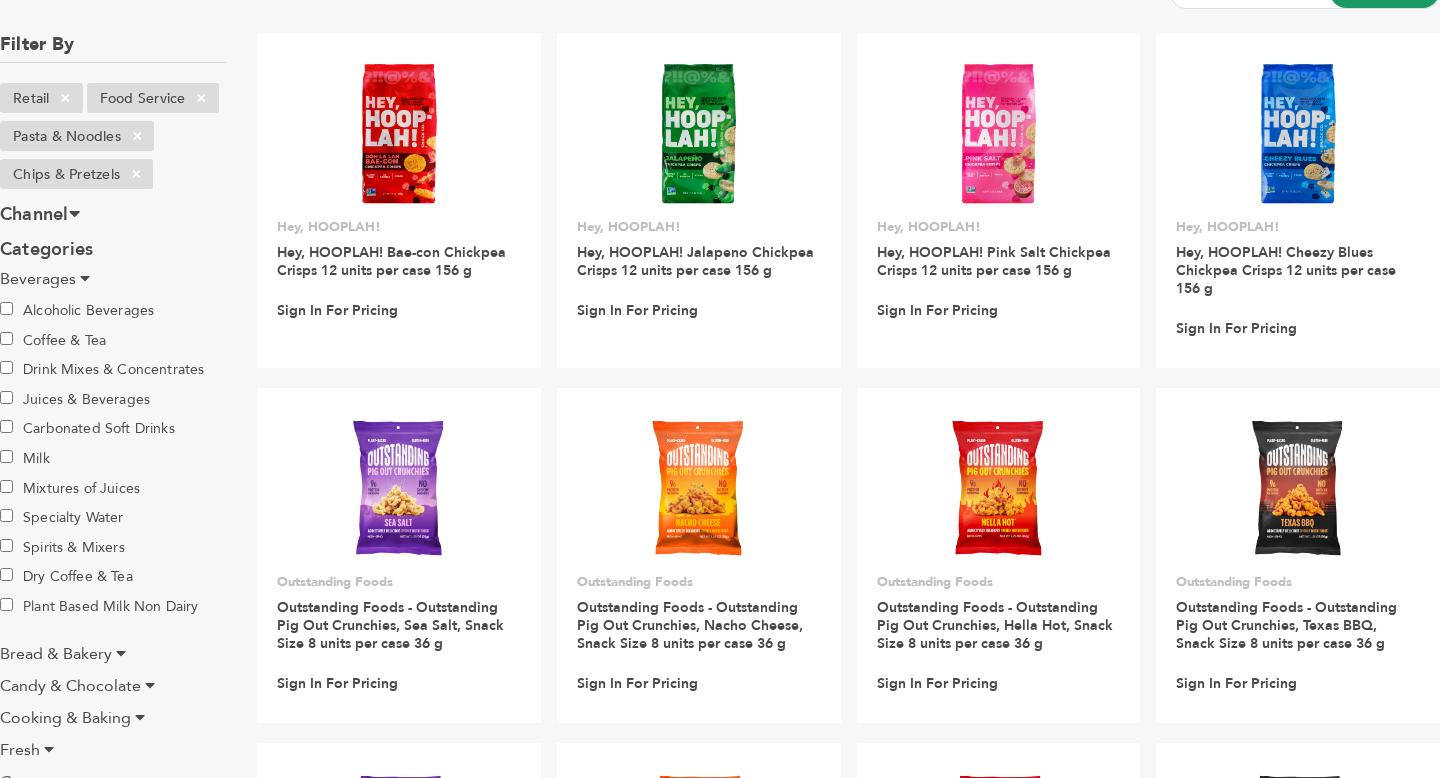 scroll, scrollTop: 295, scrollLeft: 0, axis: vertical 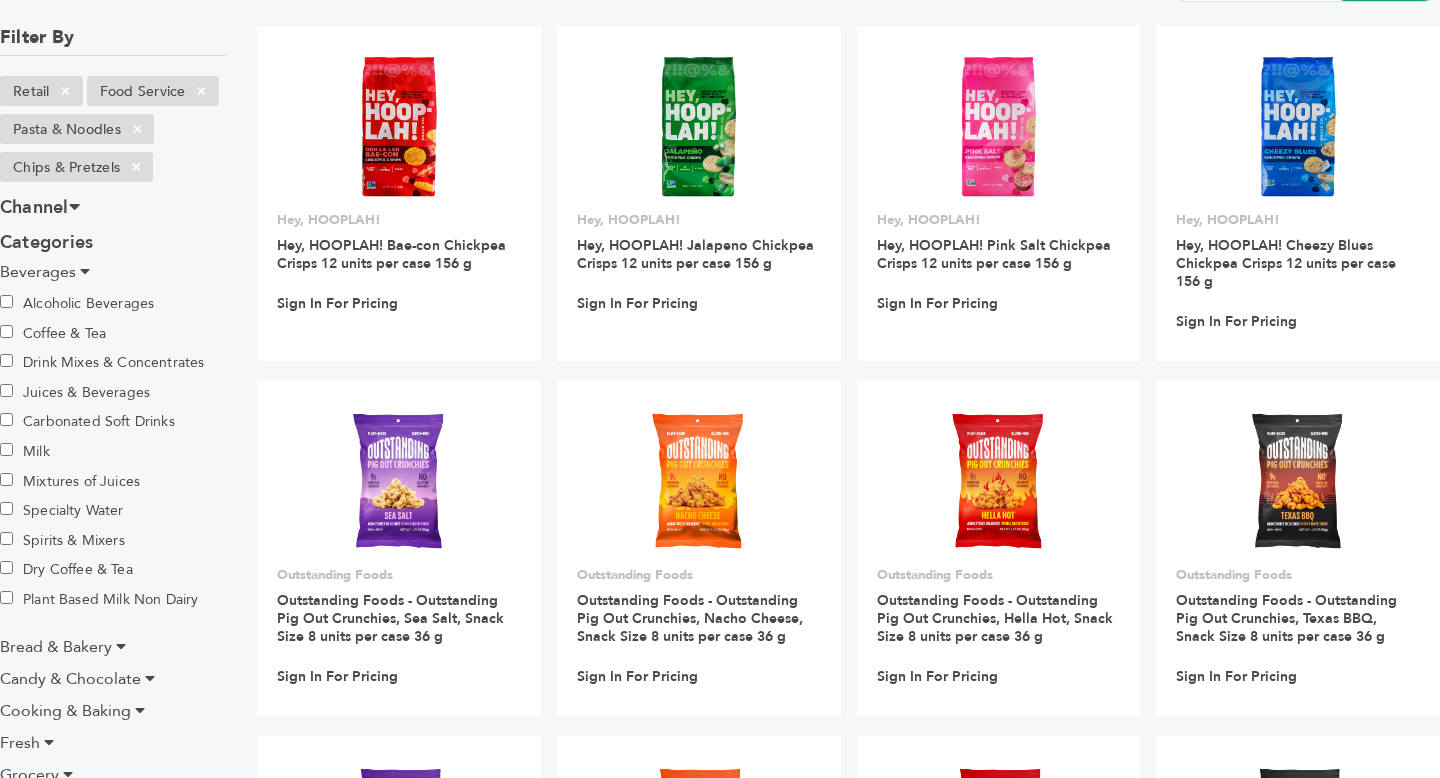 click on "Juices & Beverages" at bounding box center (75, 392) 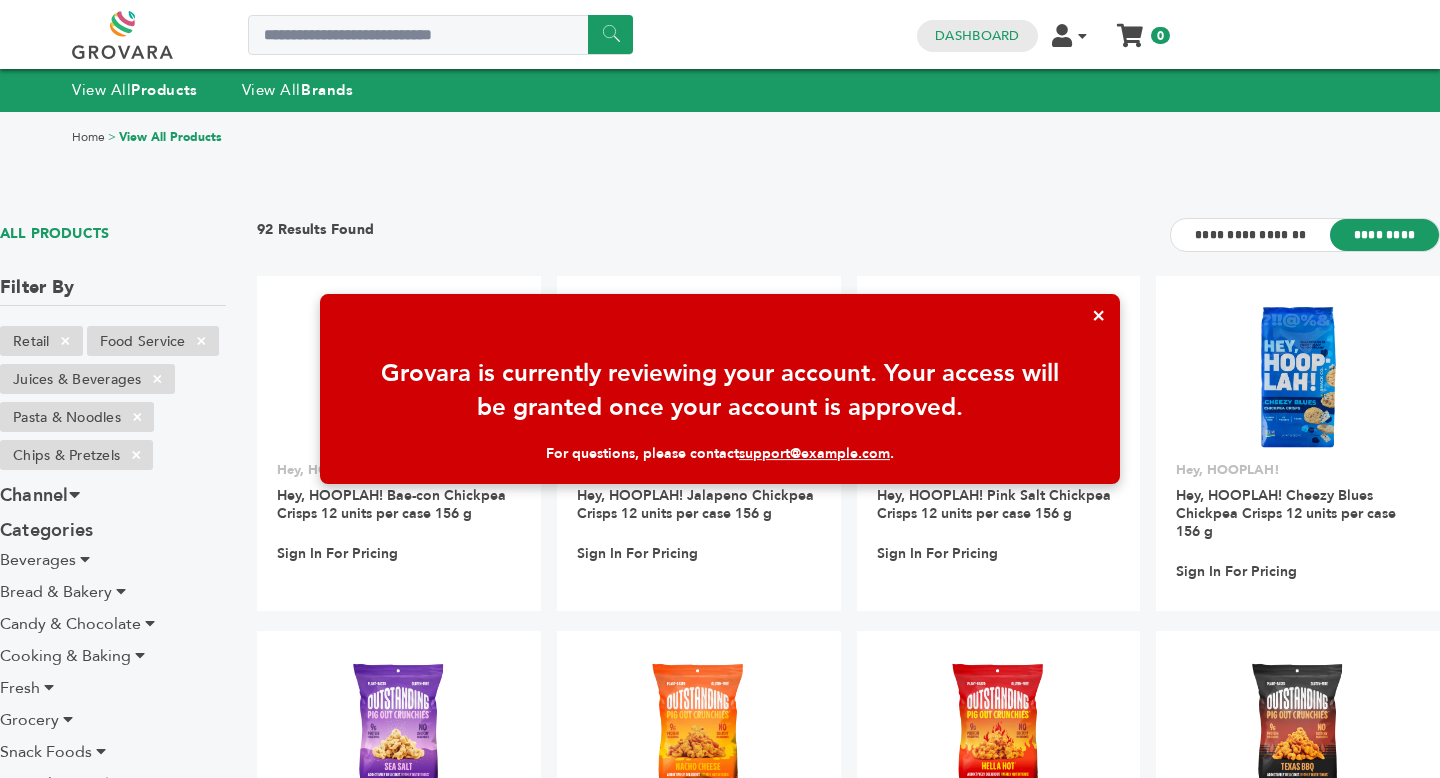 scroll, scrollTop: 0, scrollLeft: 0, axis: both 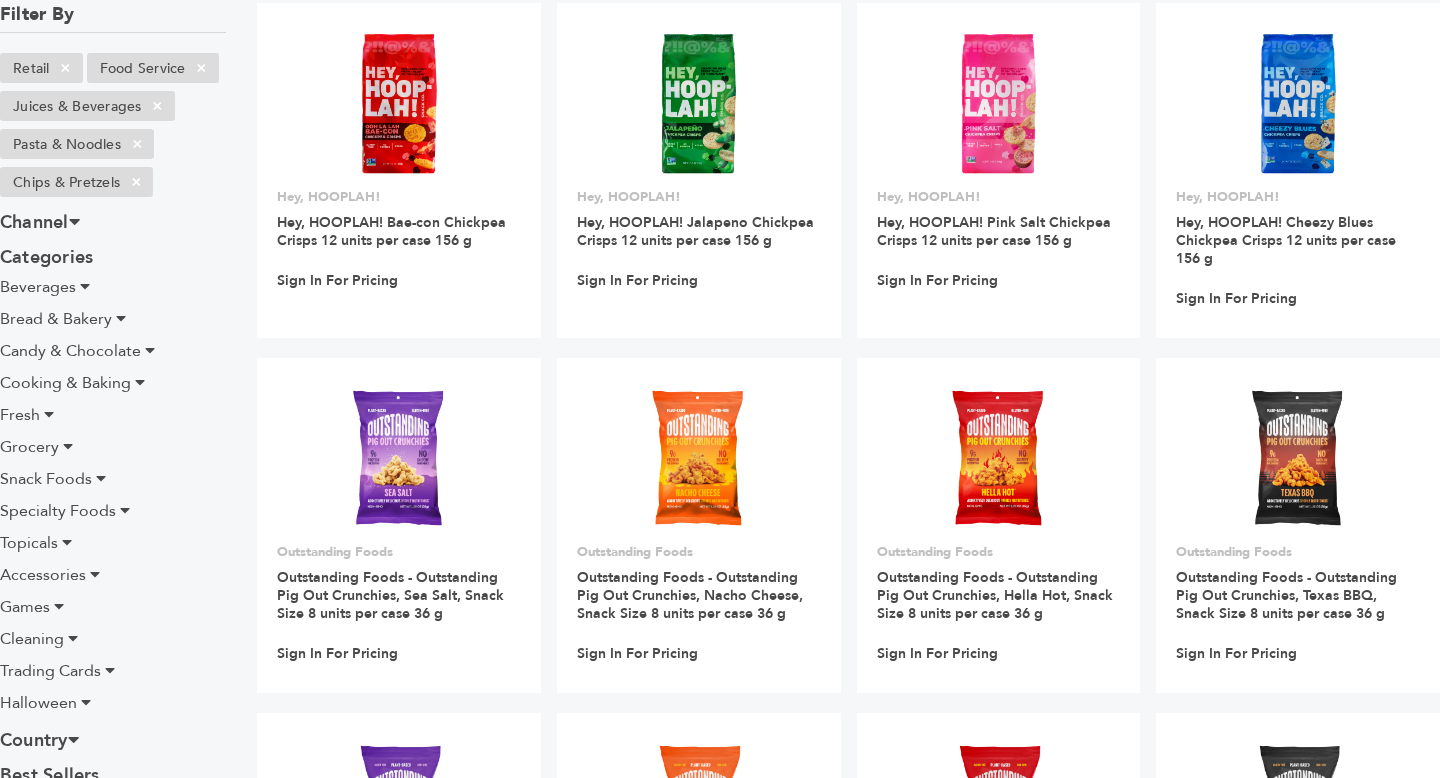 click on "Bread & Bakery" at bounding box center [56, 319] 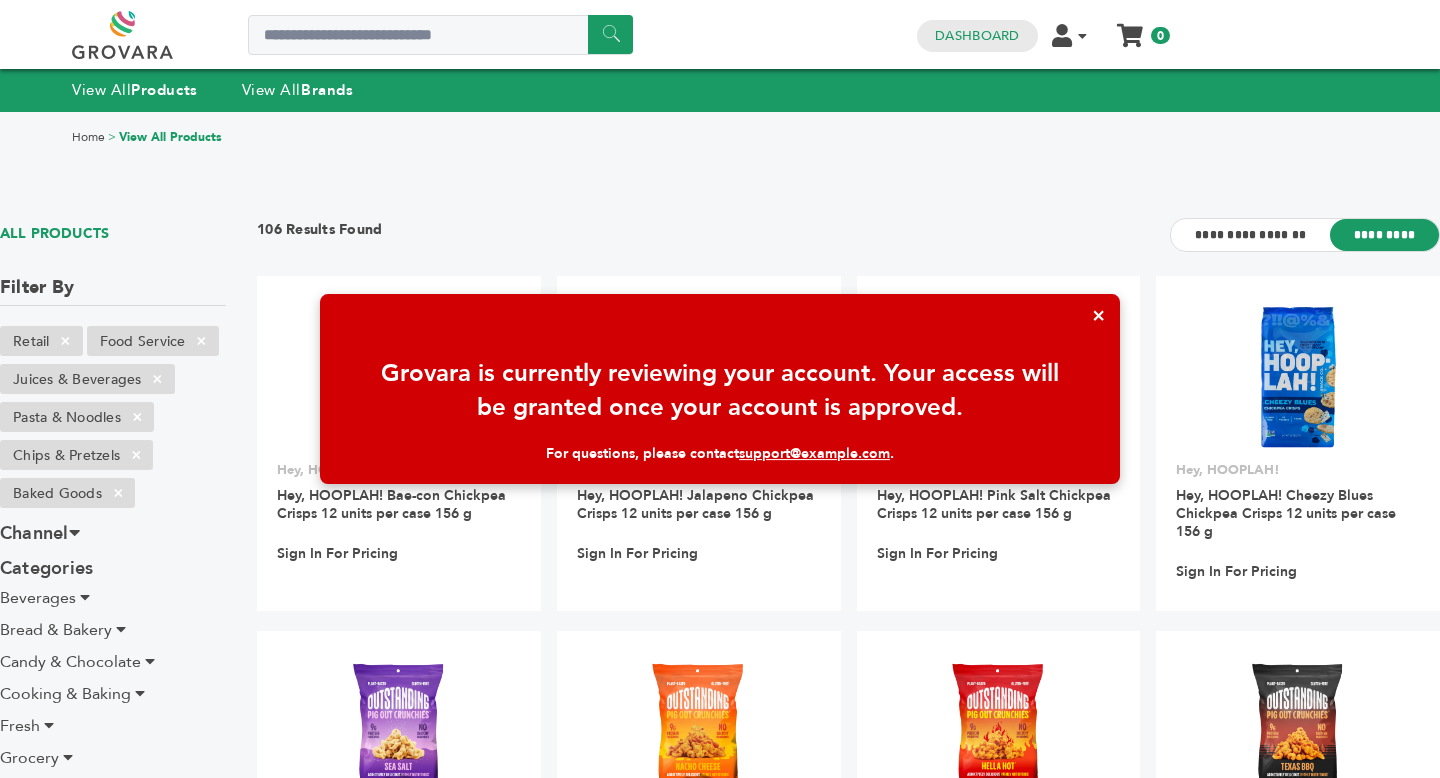 scroll, scrollTop: 0, scrollLeft: 0, axis: both 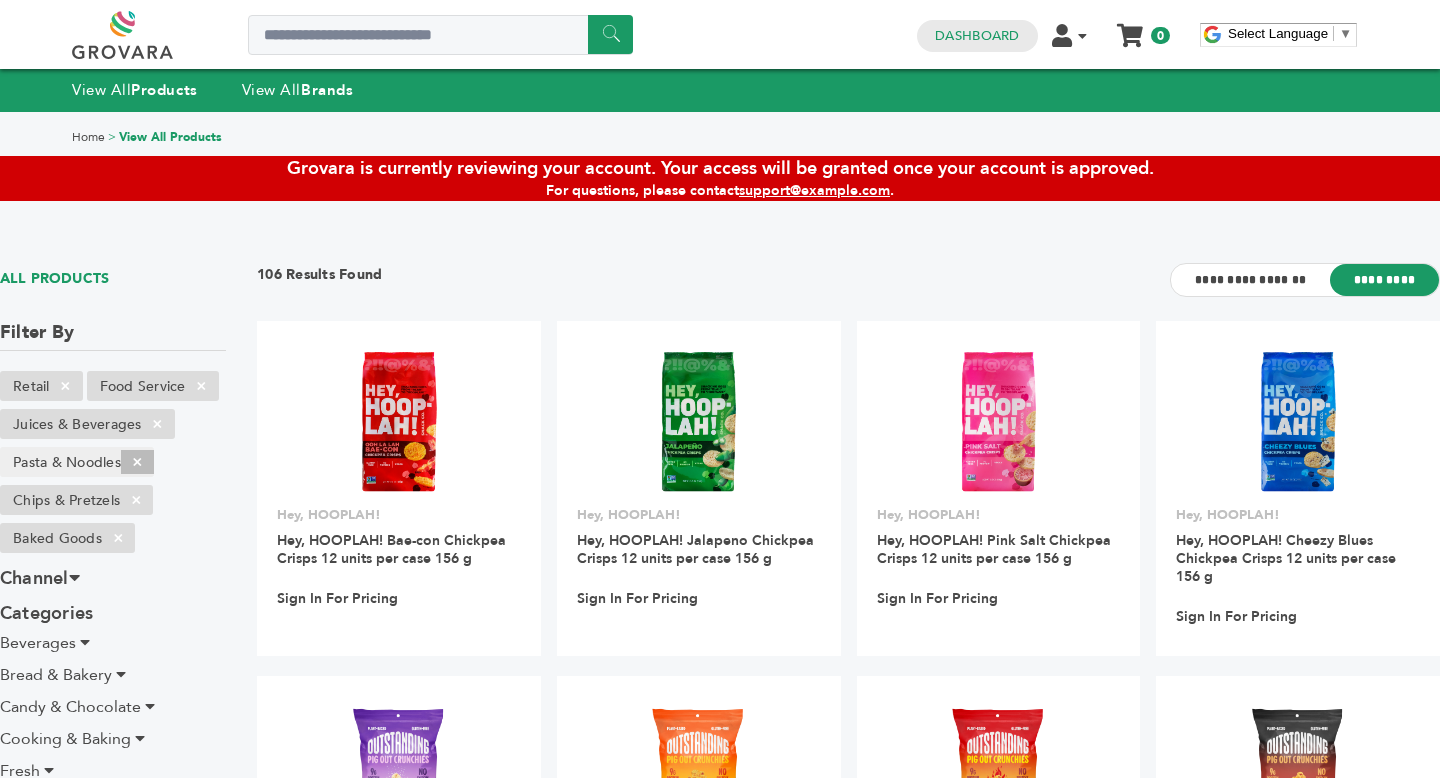 click on "×" at bounding box center [137, 462] 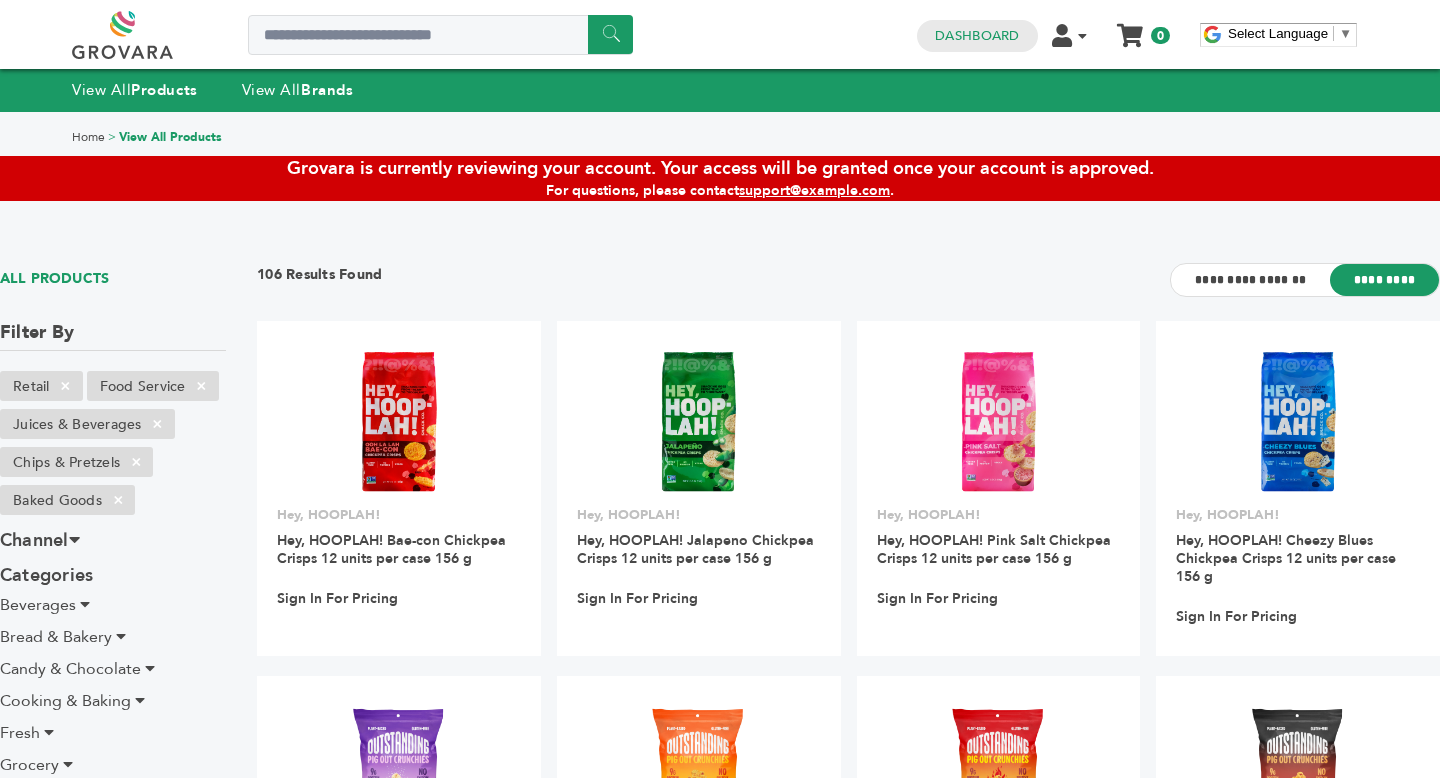 click on "×" at bounding box center [136, 462] 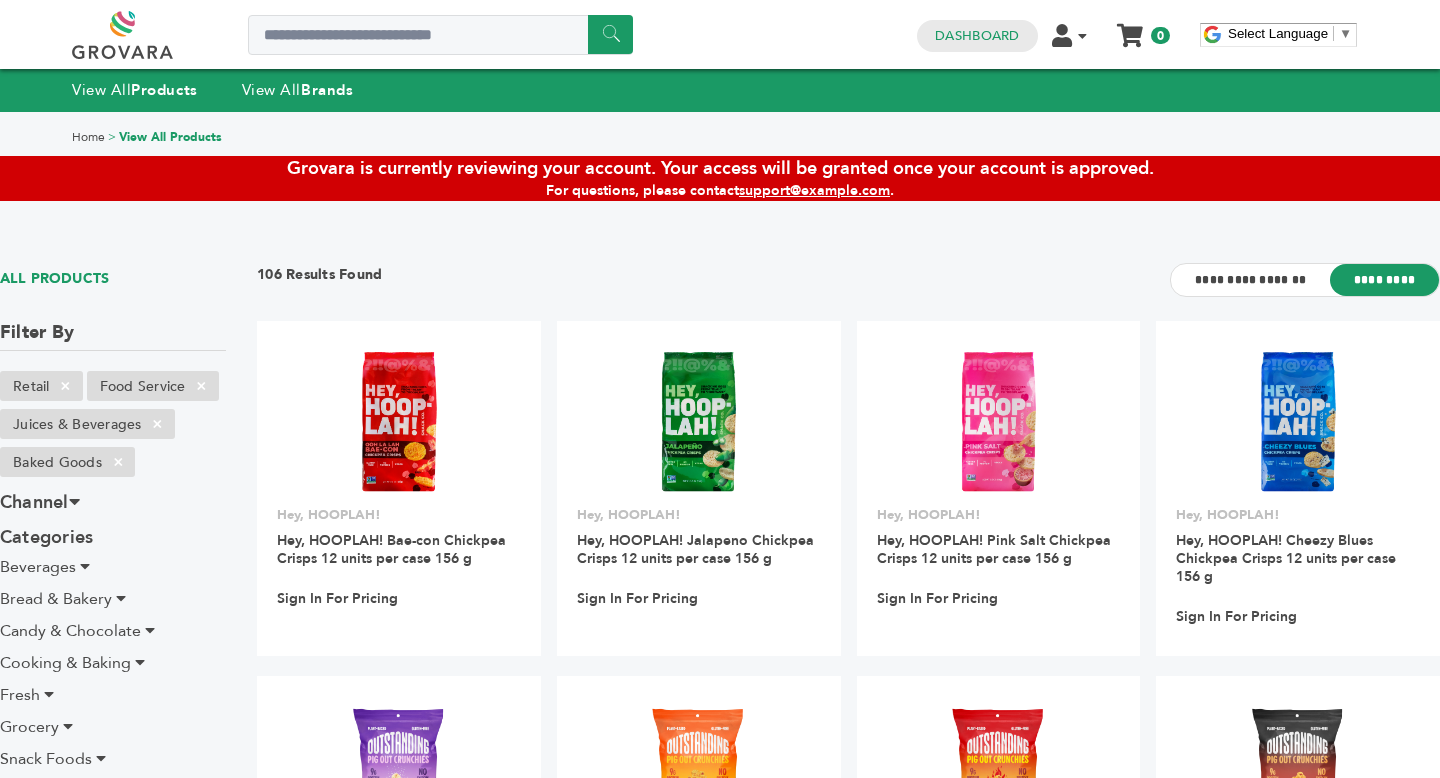 click on "Retail ×
Food Service ×
Juices & Beverages ×
Pasta & Noodles ×
Chips & Pretzels ×
Baked Goods ×" at bounding box center [113, 428] 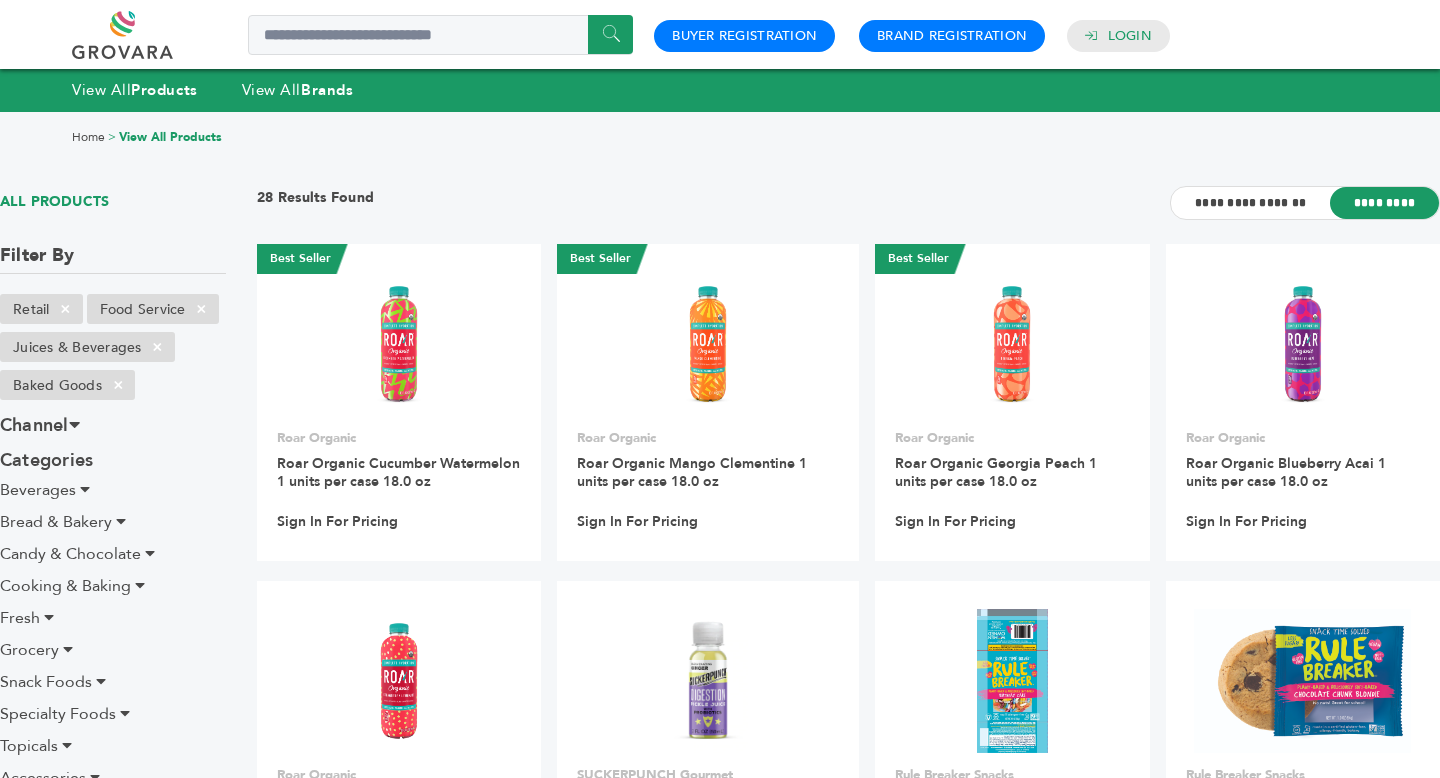 scroll, scrollTop: 0, scrollLeft: 0, axis: both 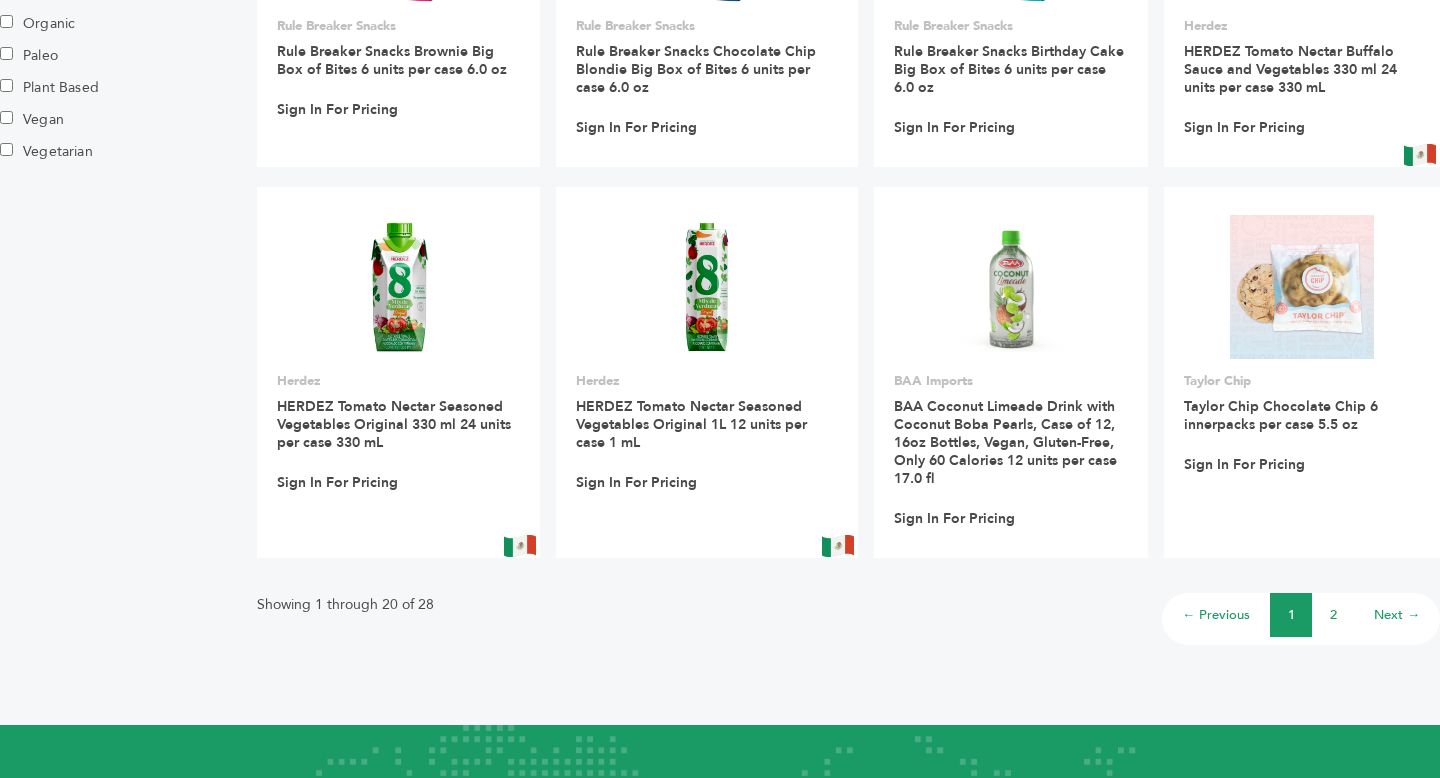 click on "2" at bounding box center [1333, 615] 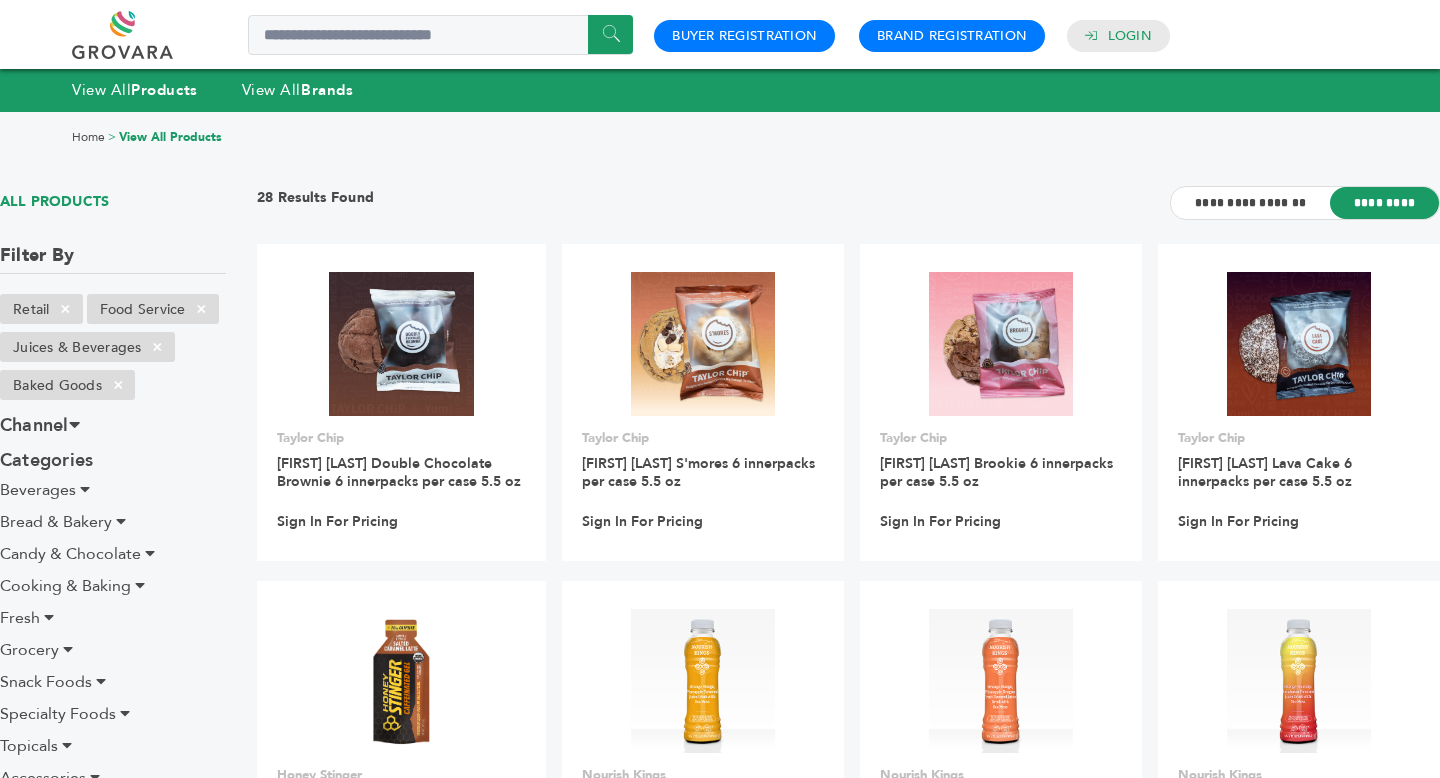 scroll, scrollTop: 0, scrollLeft: 0, axis: both 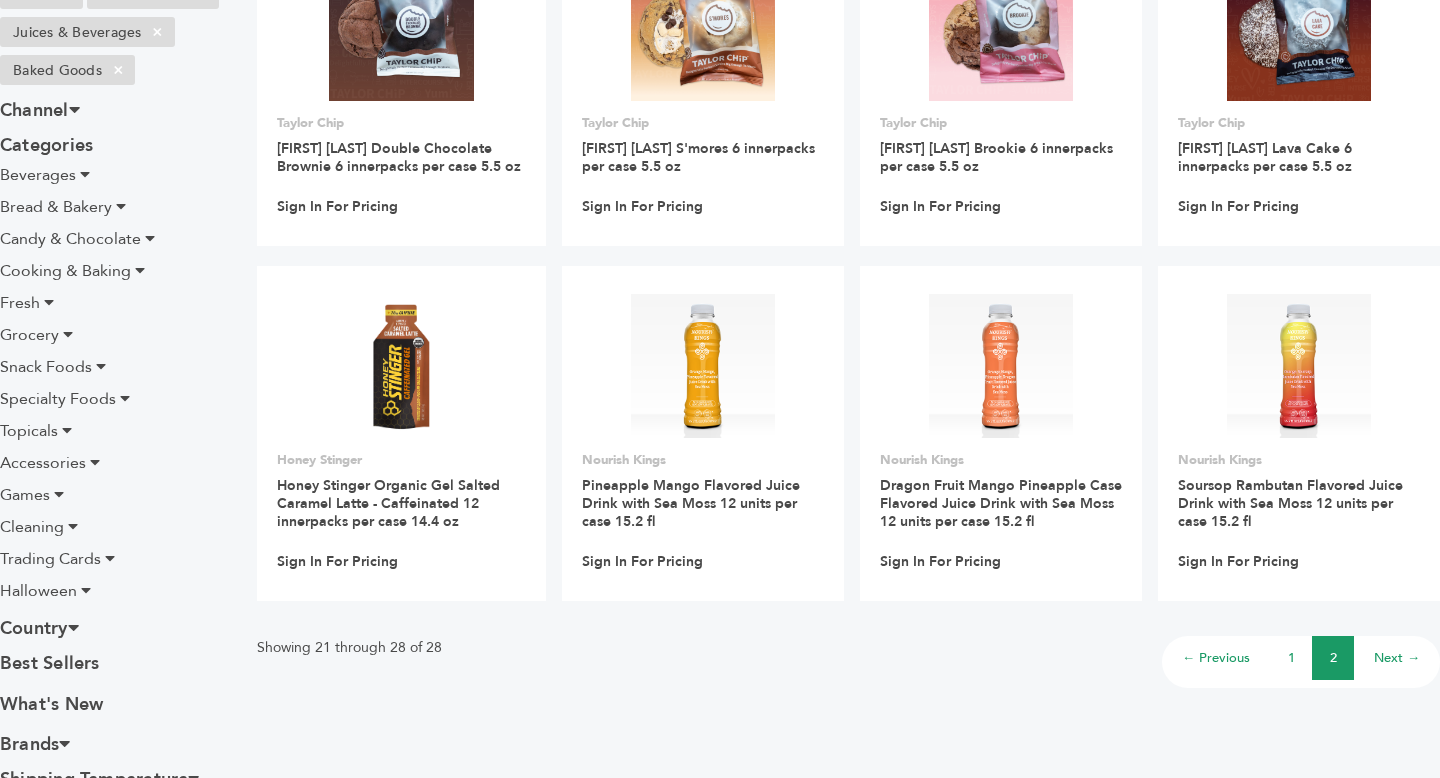 click at bounding box center (101, 366) 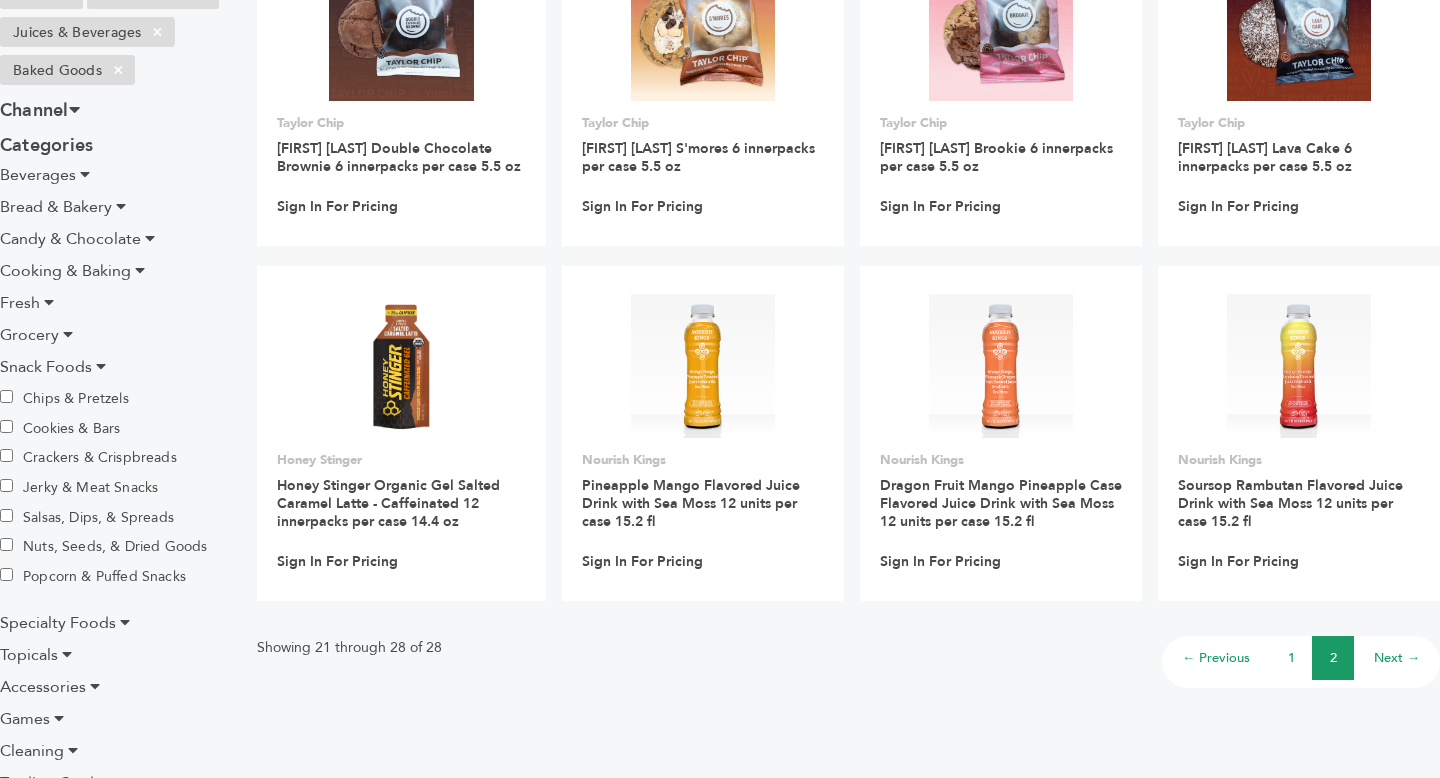 click on "Jerky & Meat Snacks" at bounding box center [79, 487] 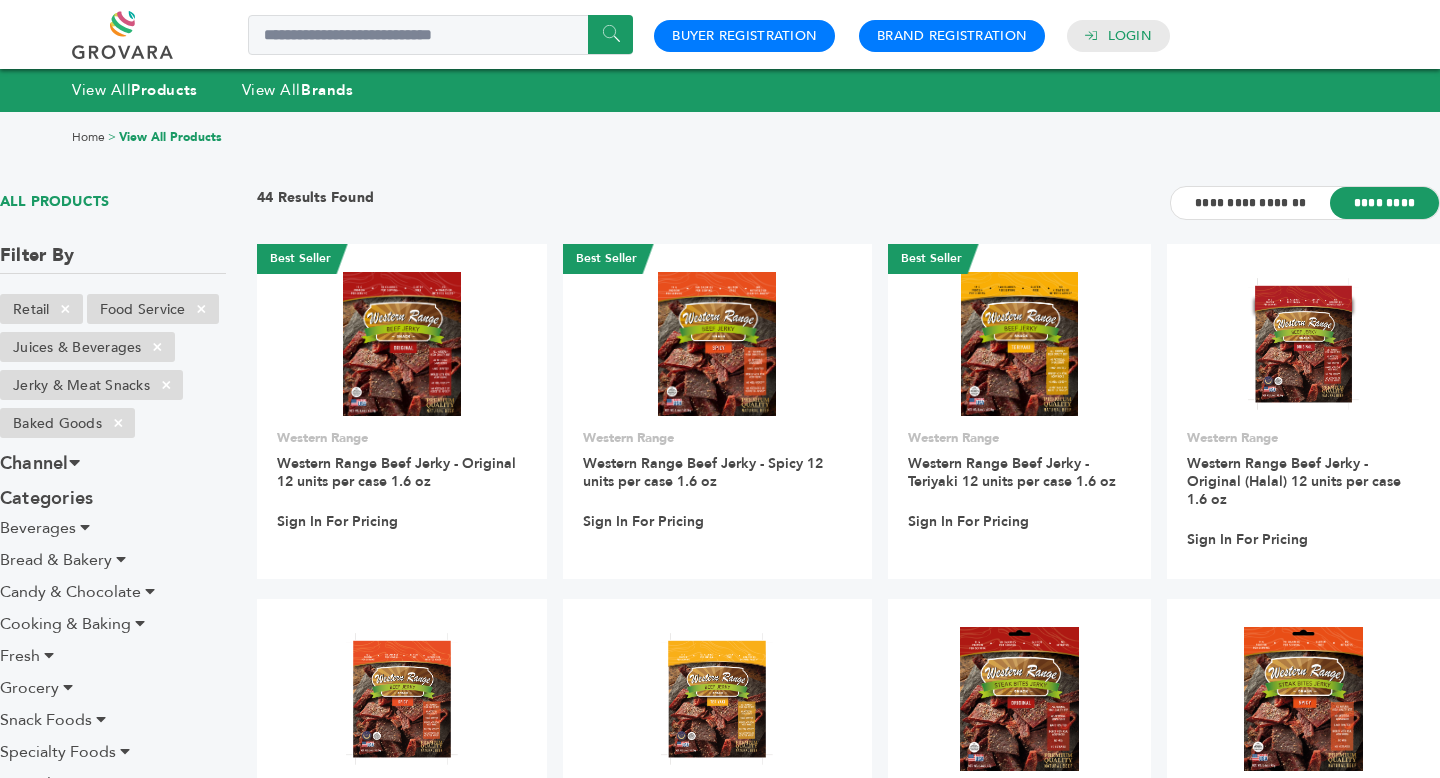 scroll, scrollTop: 0, scrollLeft: 0, axis: both 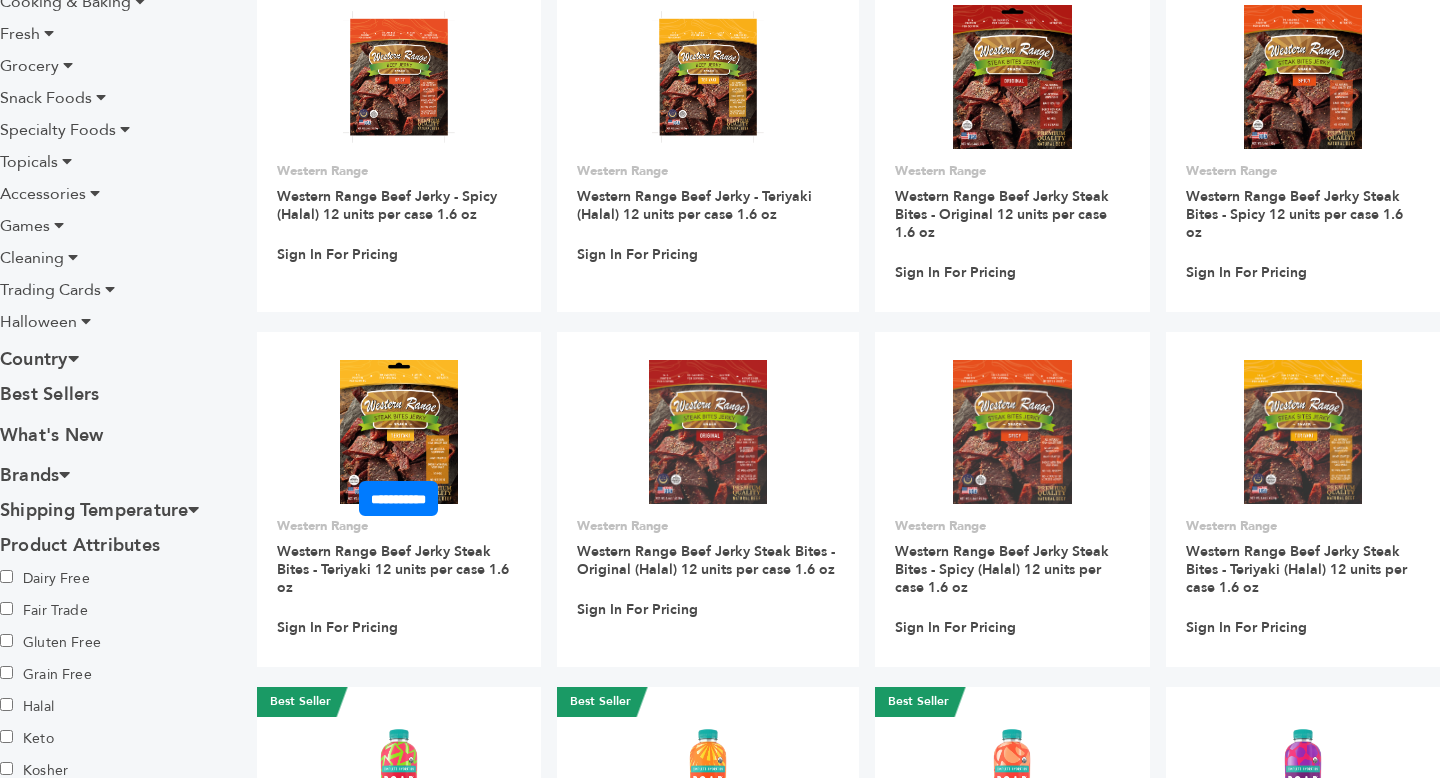 click at bounding box center [49, 33] 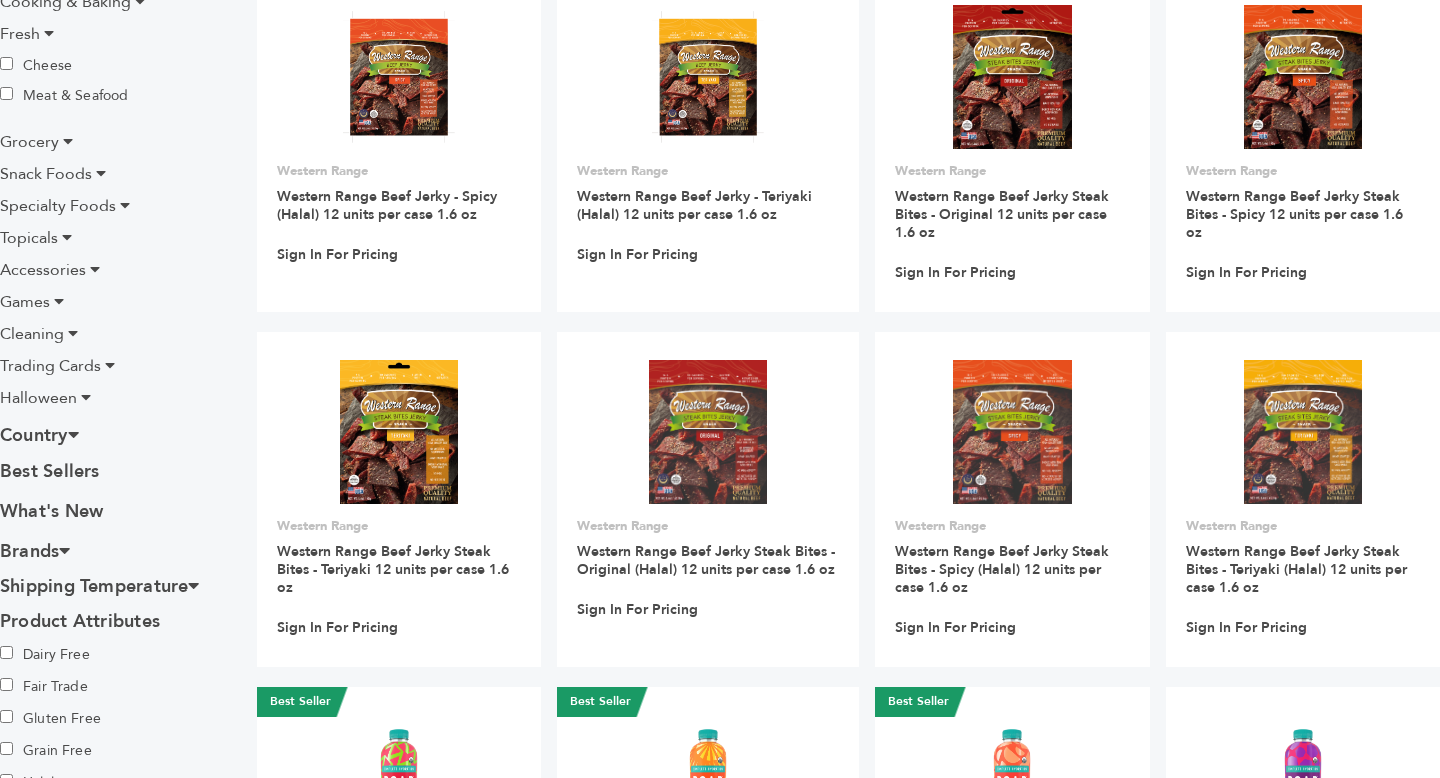 scroll, scrollTop: 357, scrollLeft: 0, axis: vertical 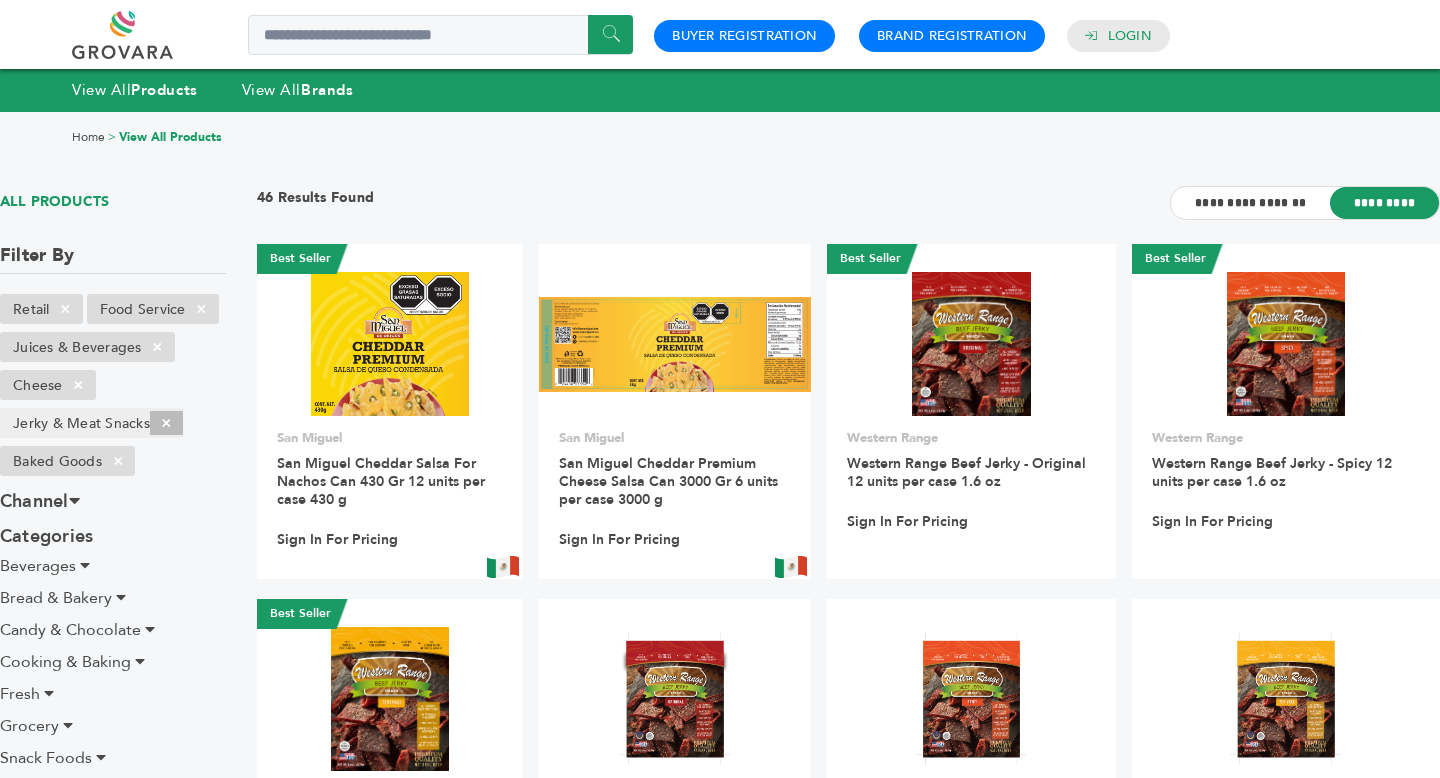click on "×" at bounding box center [166, 423] 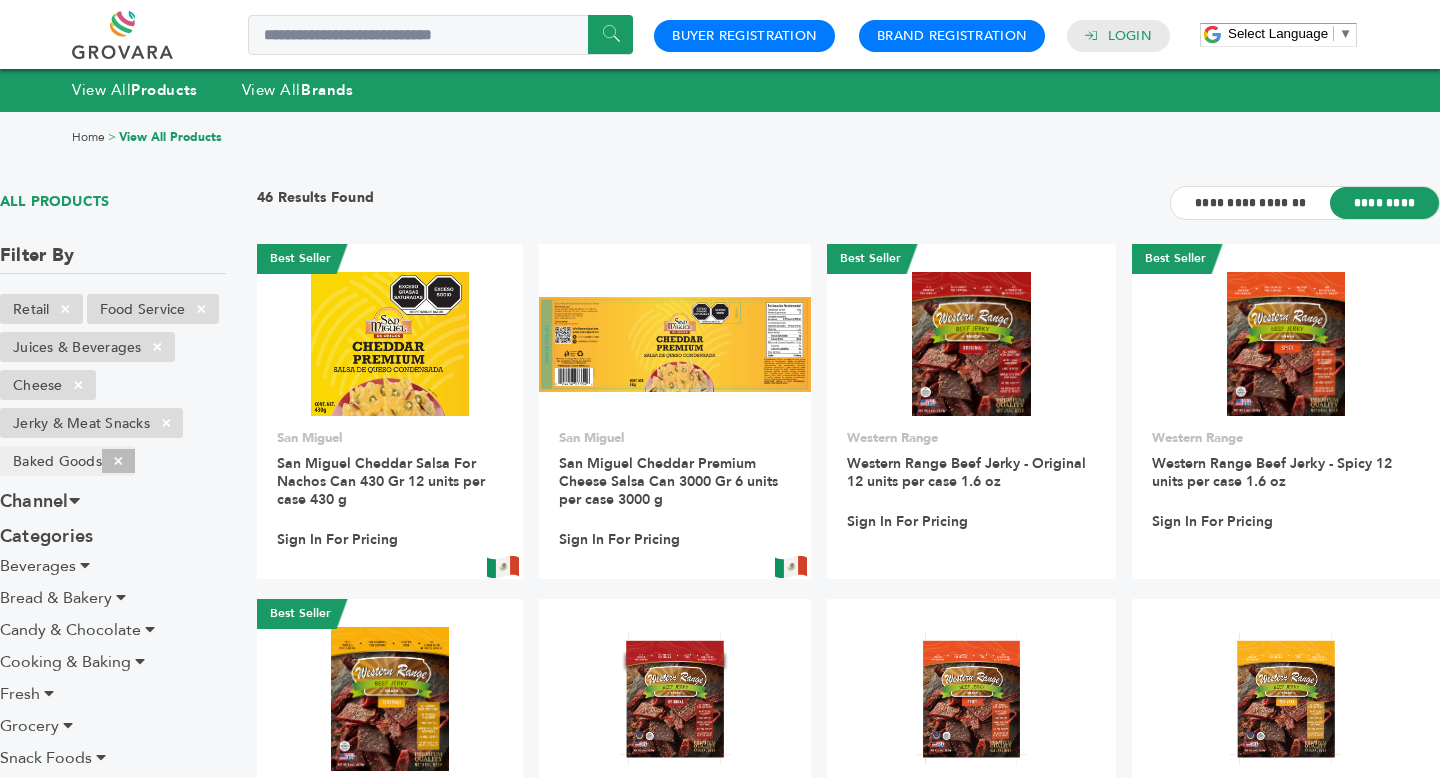 click on "×" at bounding box center (118, 461) 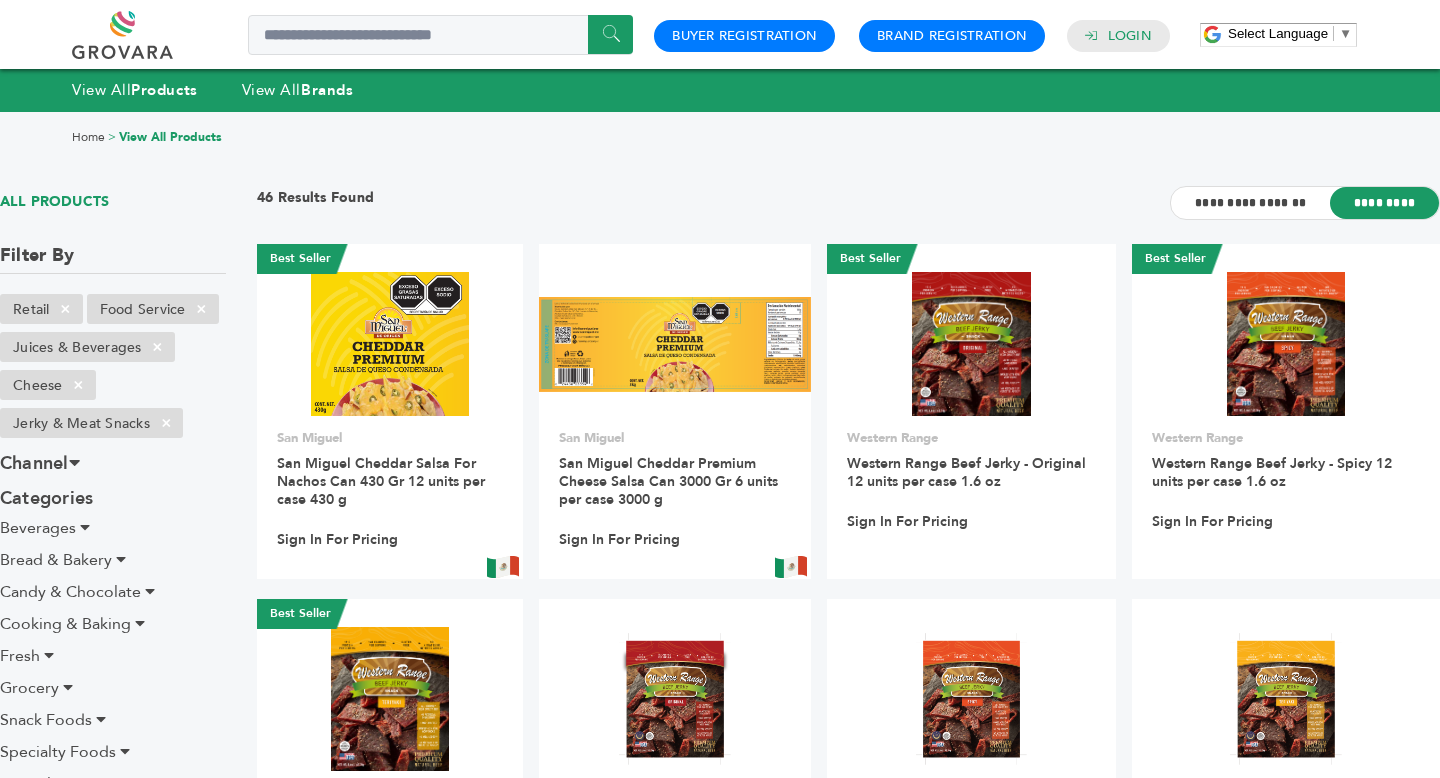 scroll, scrollTop: 0, scrollLeft: 0, axis: both 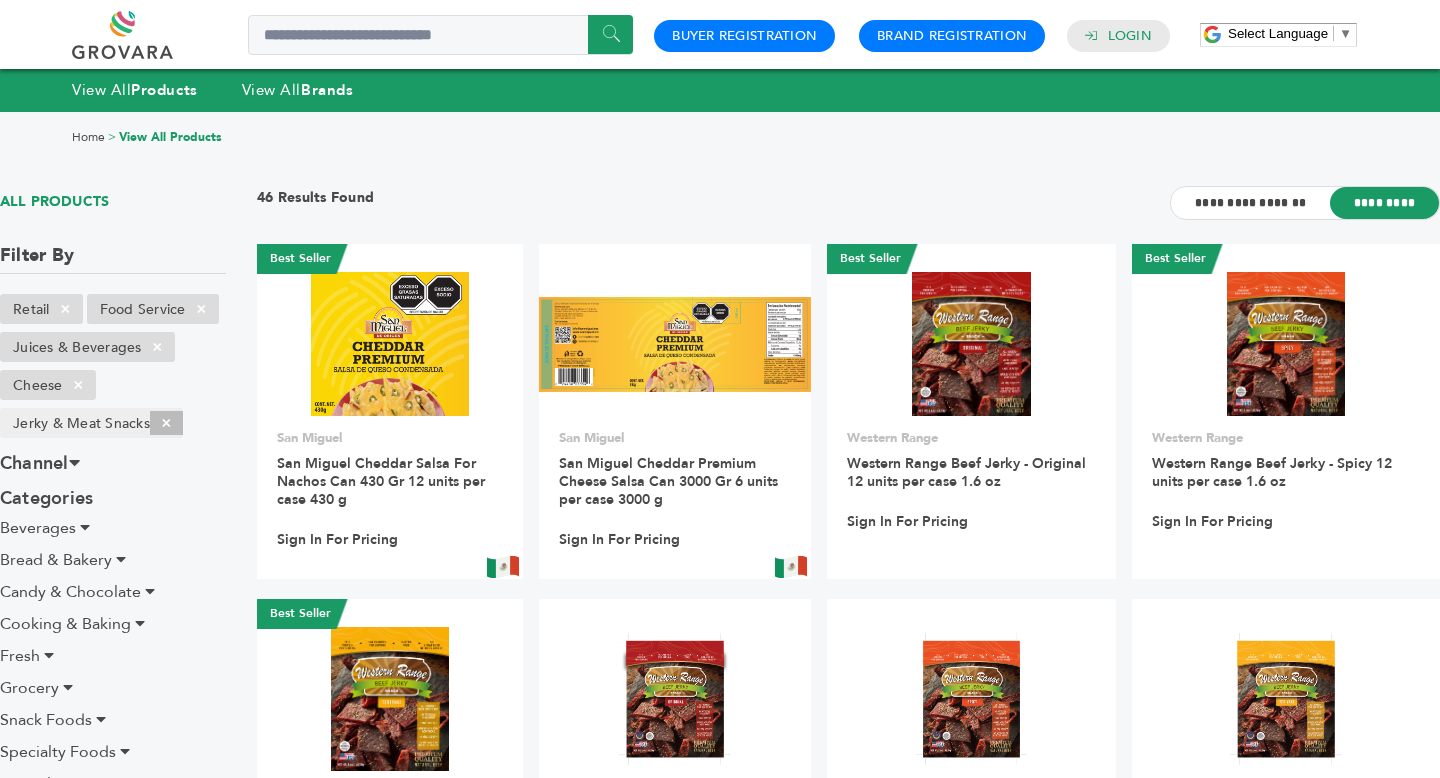 click on "×" at bounding box center [166, 423] 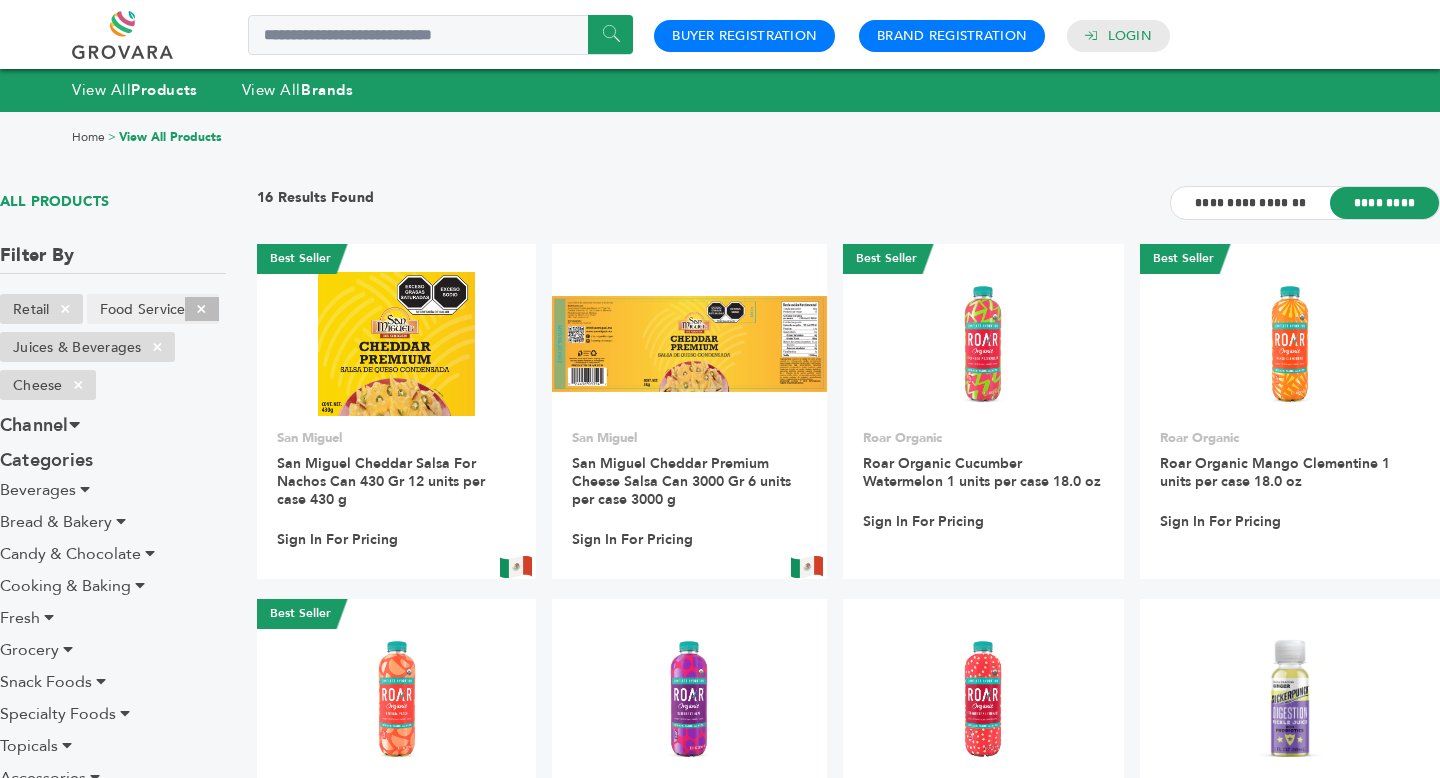 scroll, scrollTop: 0, scrollLeft: 0, axis: both 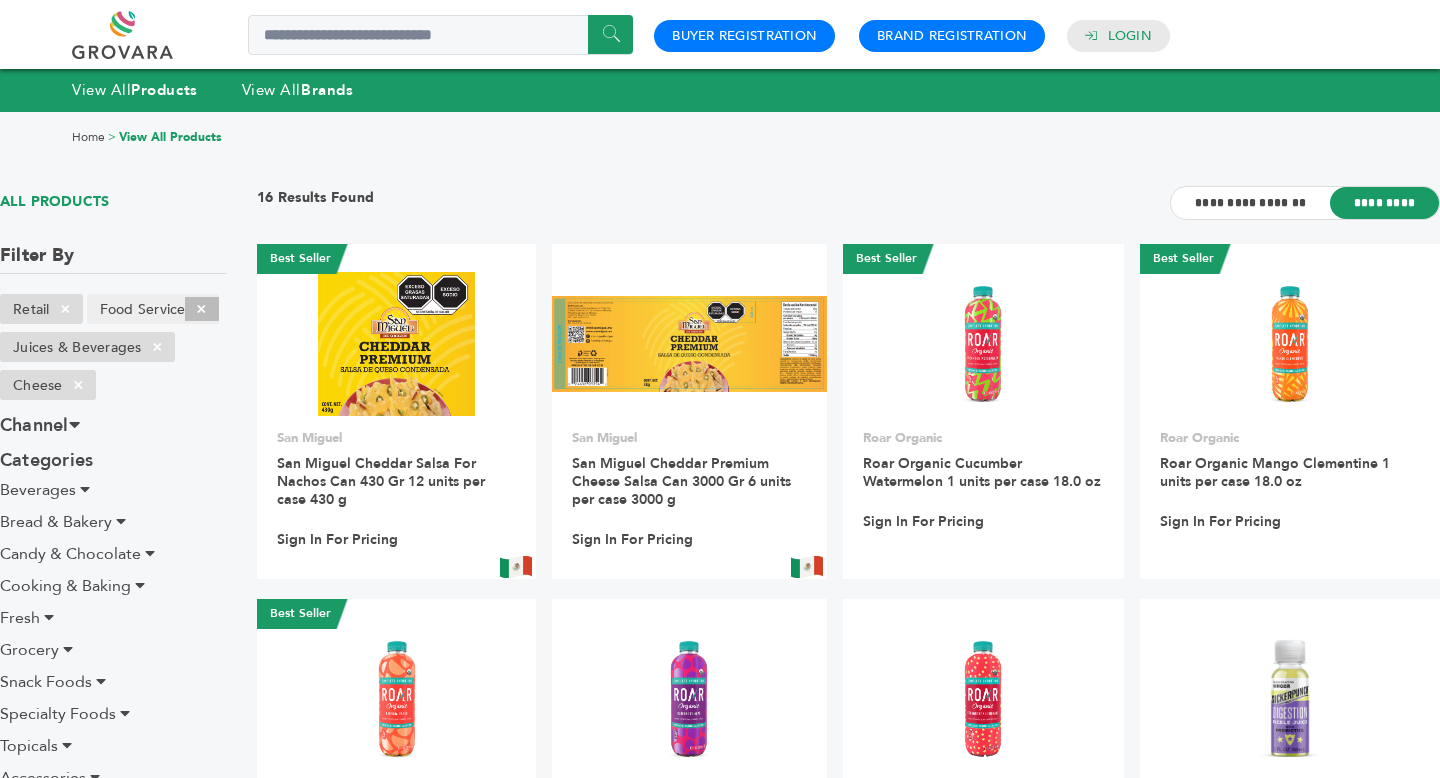 click on "×" at bounding box center (201, 309) 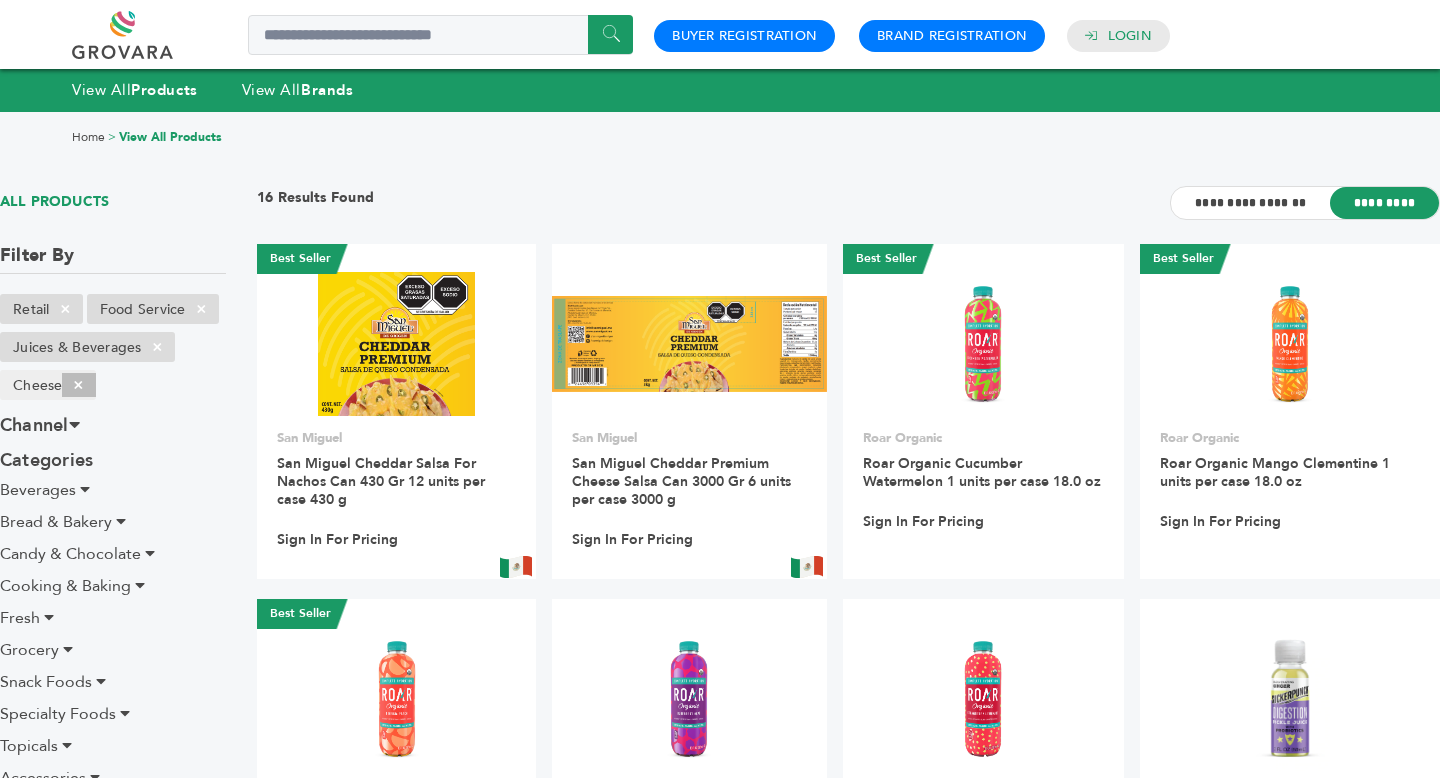 click on "×" at bounding box center (201, 309) 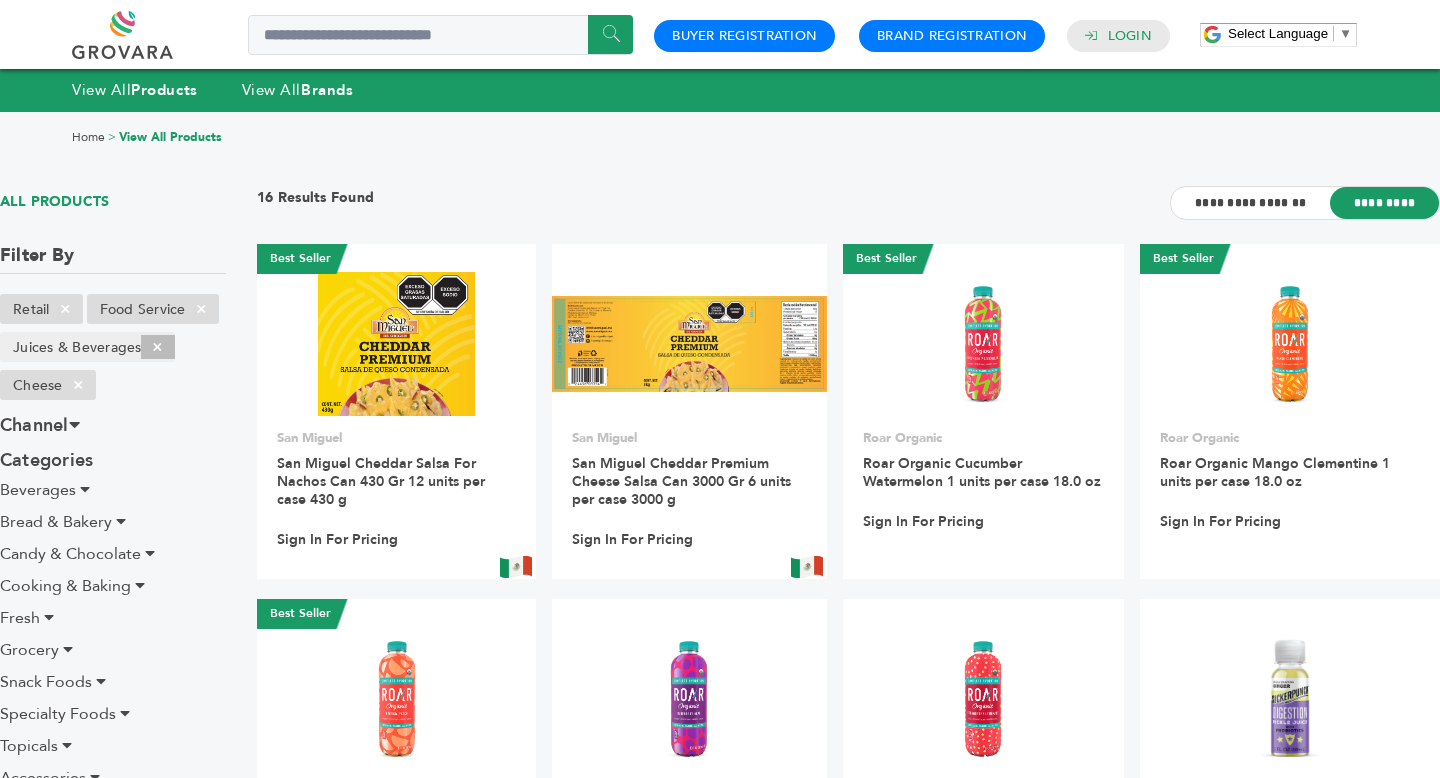 scroll, scrollTop: 0, scrollLeft: 0, axis: both 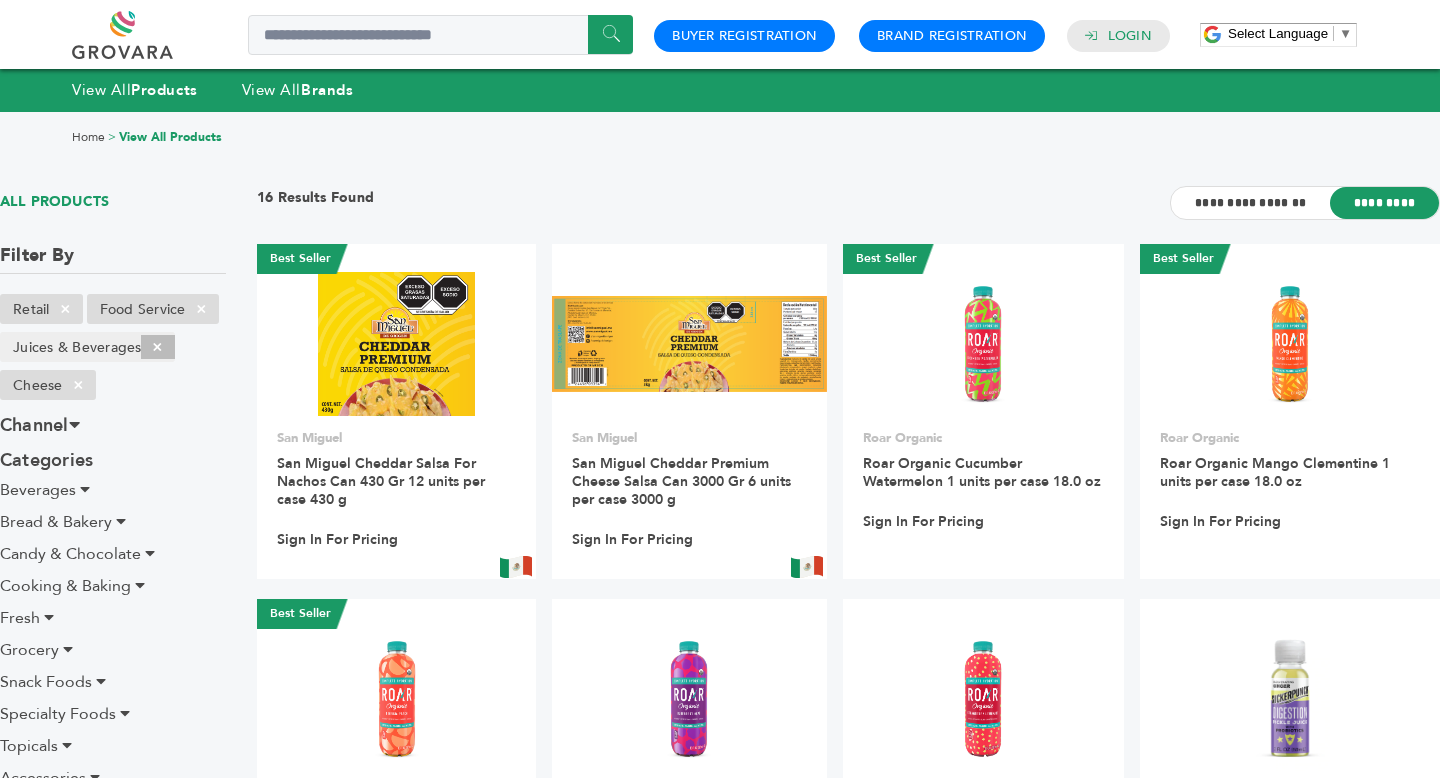 click on "×" at bounding box center (157, 347) 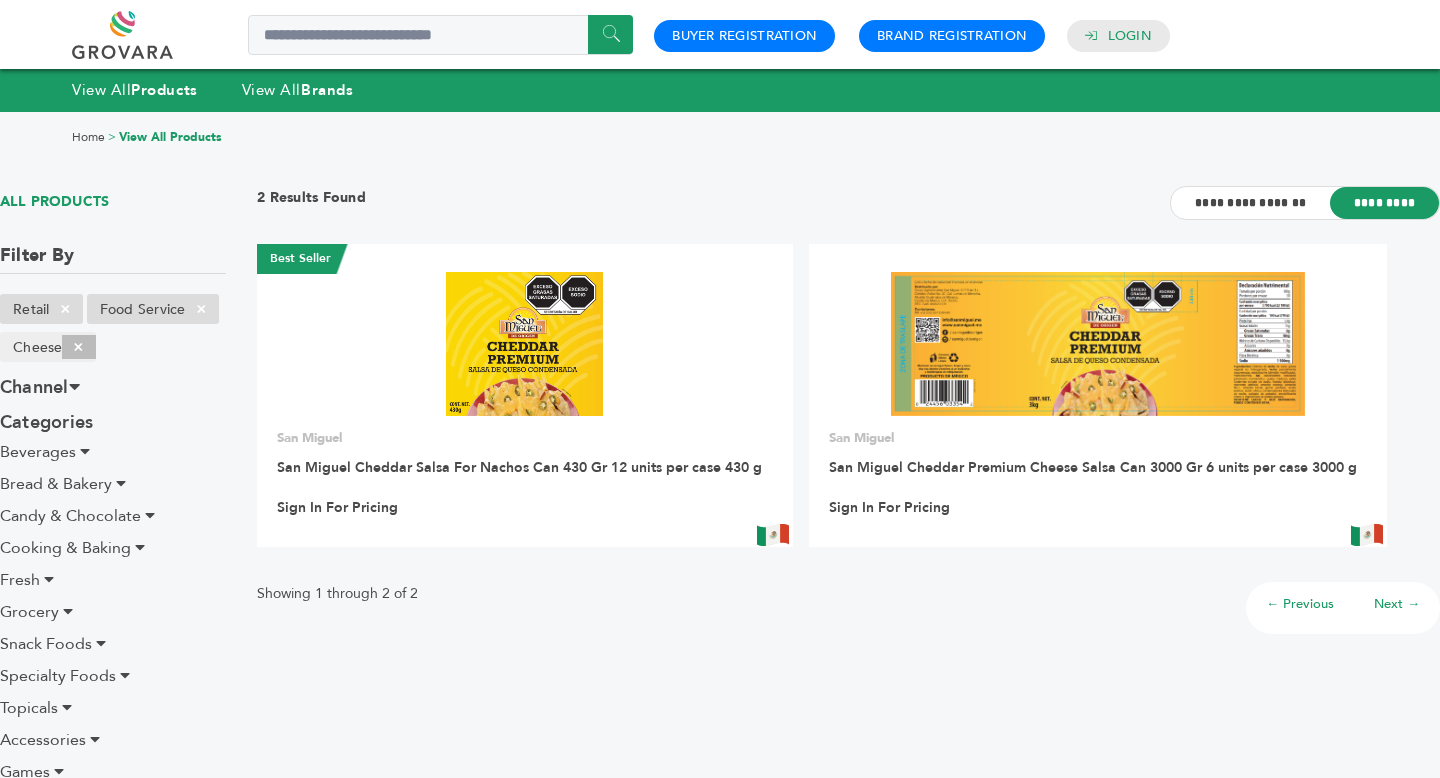 scroll, scrollTop: 0, scrollLeft: 0, axis: both 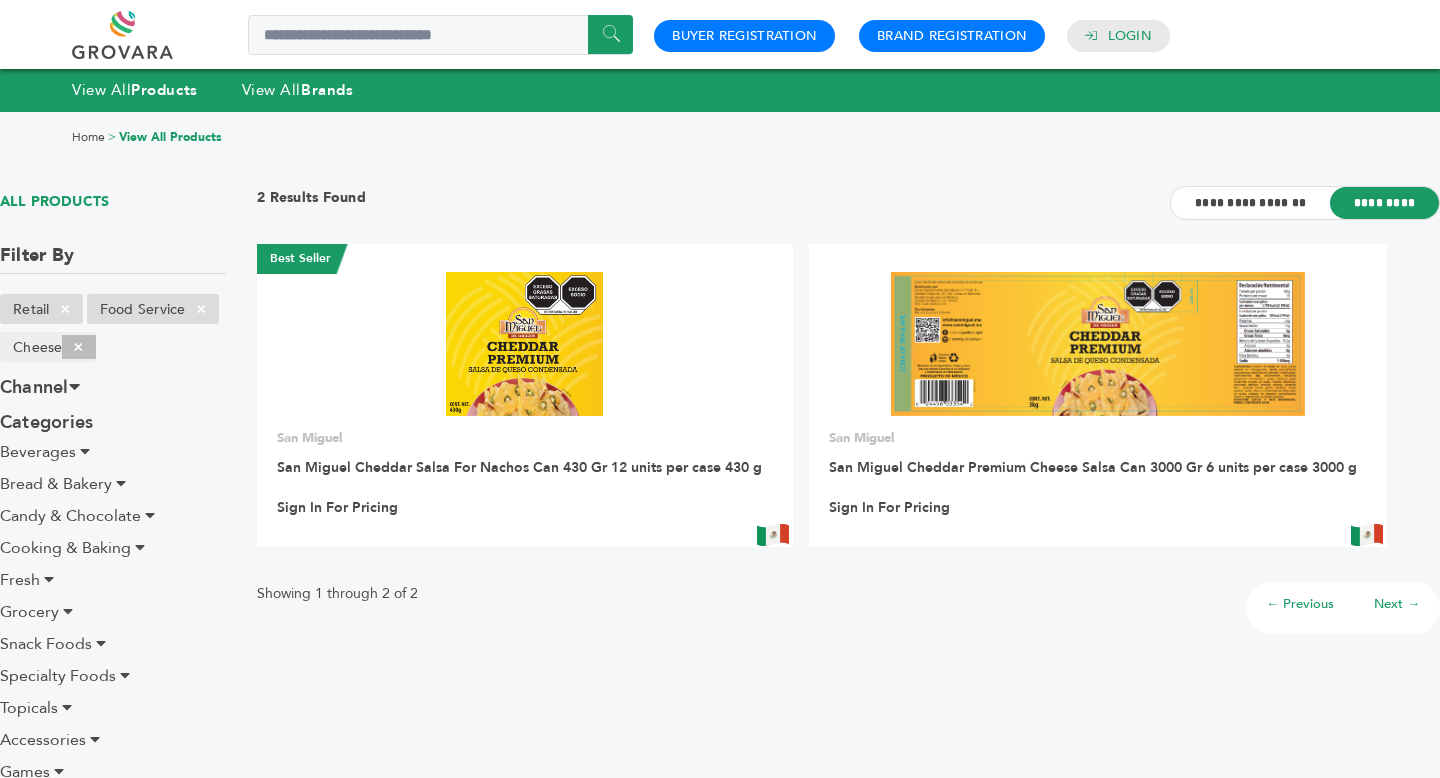 click on "×" at bounding box center (78, 347) 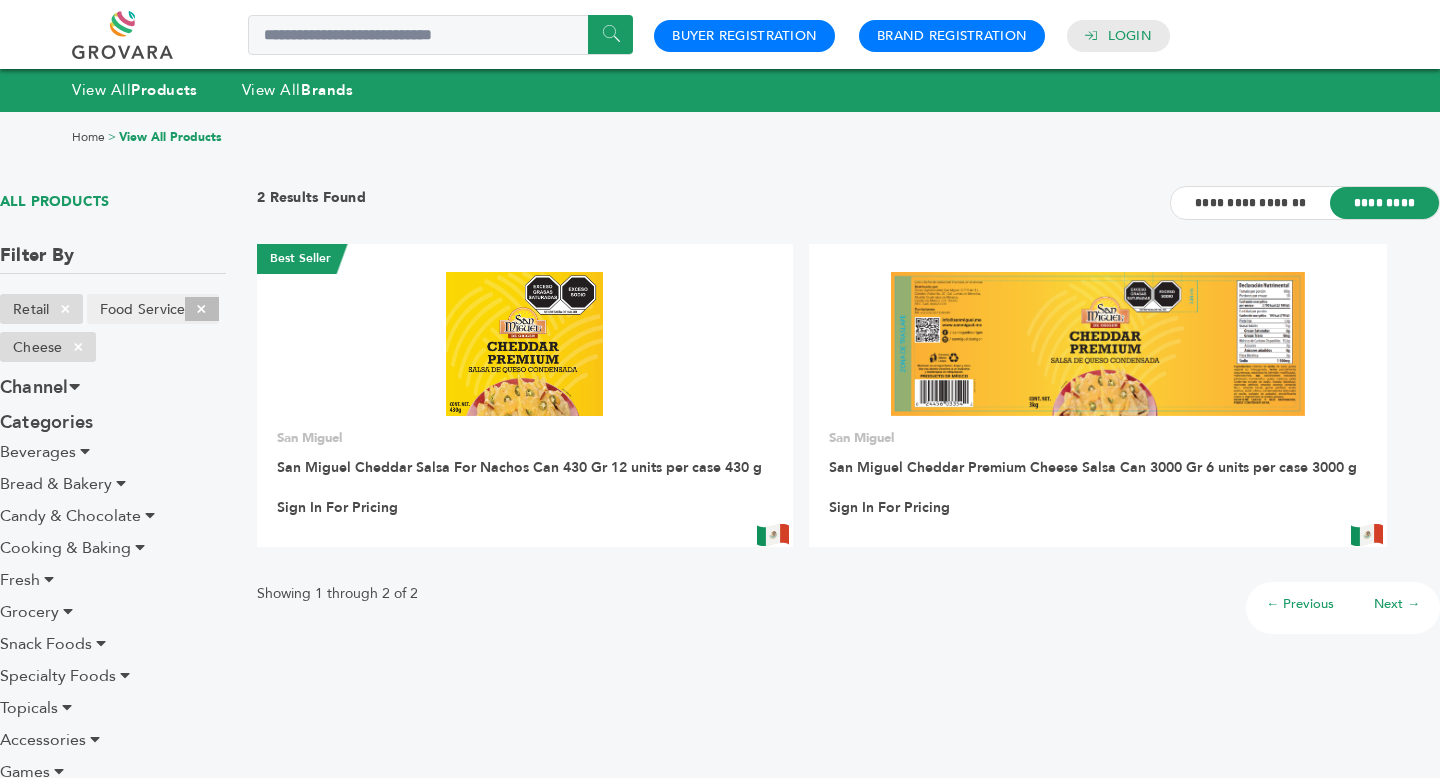 scroll, scrollTop: 0, scrollLeft: 0, axis: both 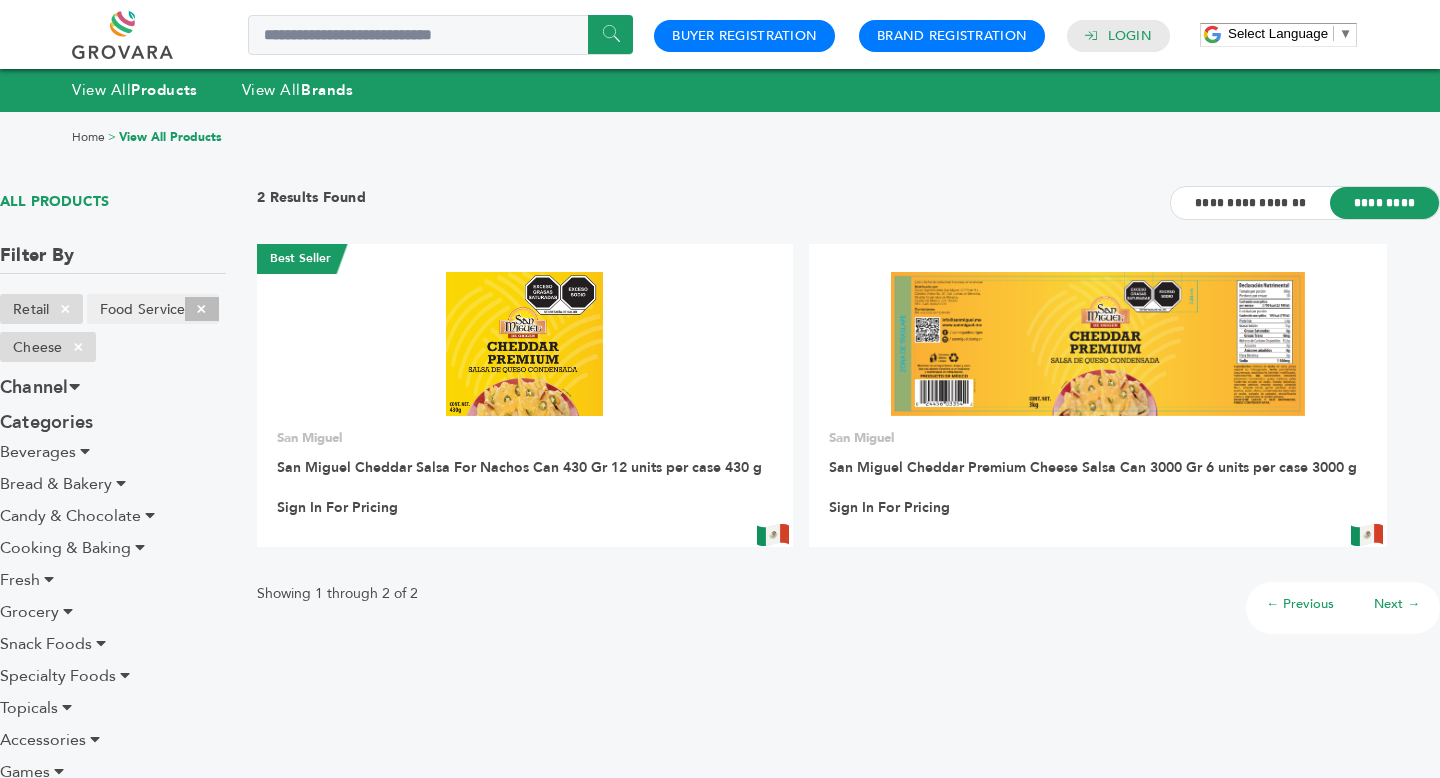 click on "×" at bounding box center [201, 309] 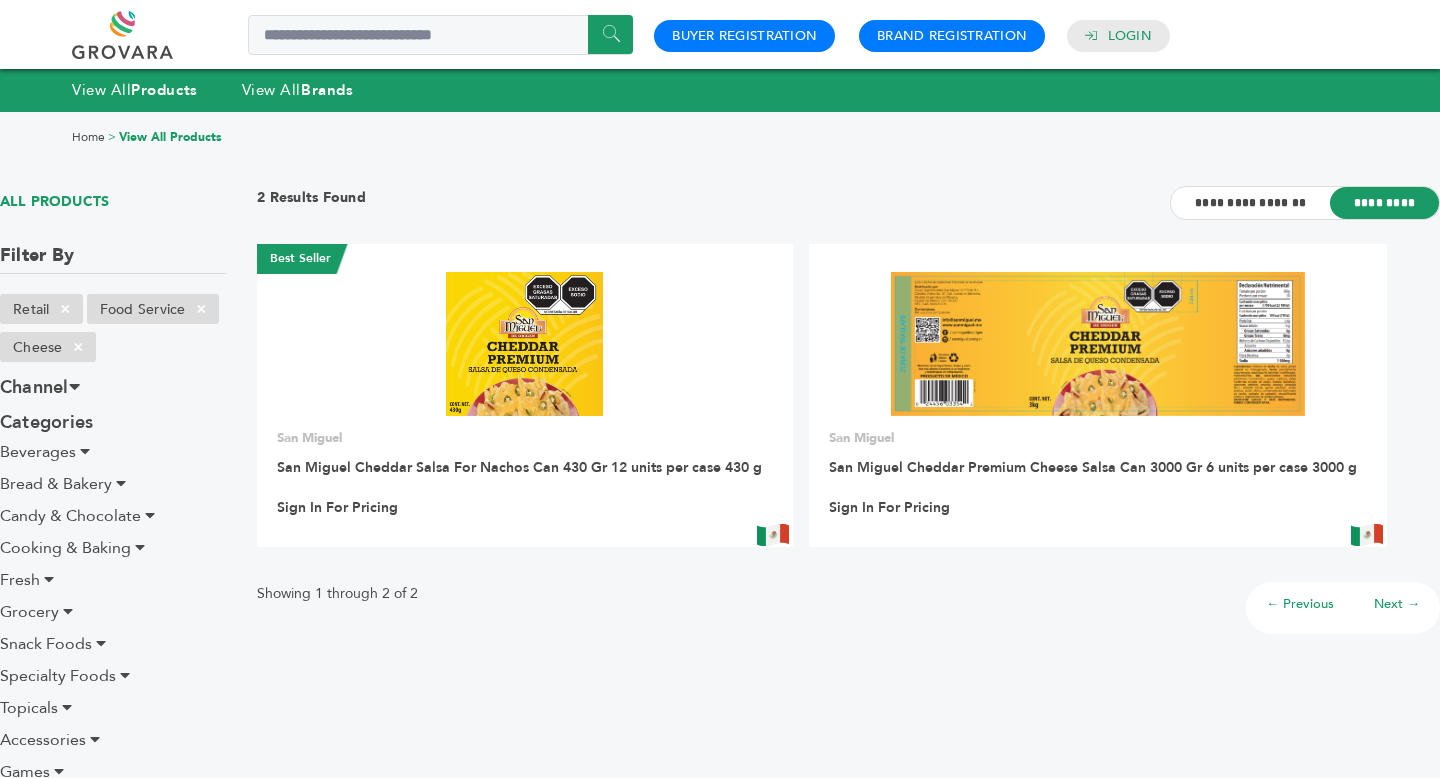 scroll, scrollTop: 0, scrollLeft: 0, axis: both 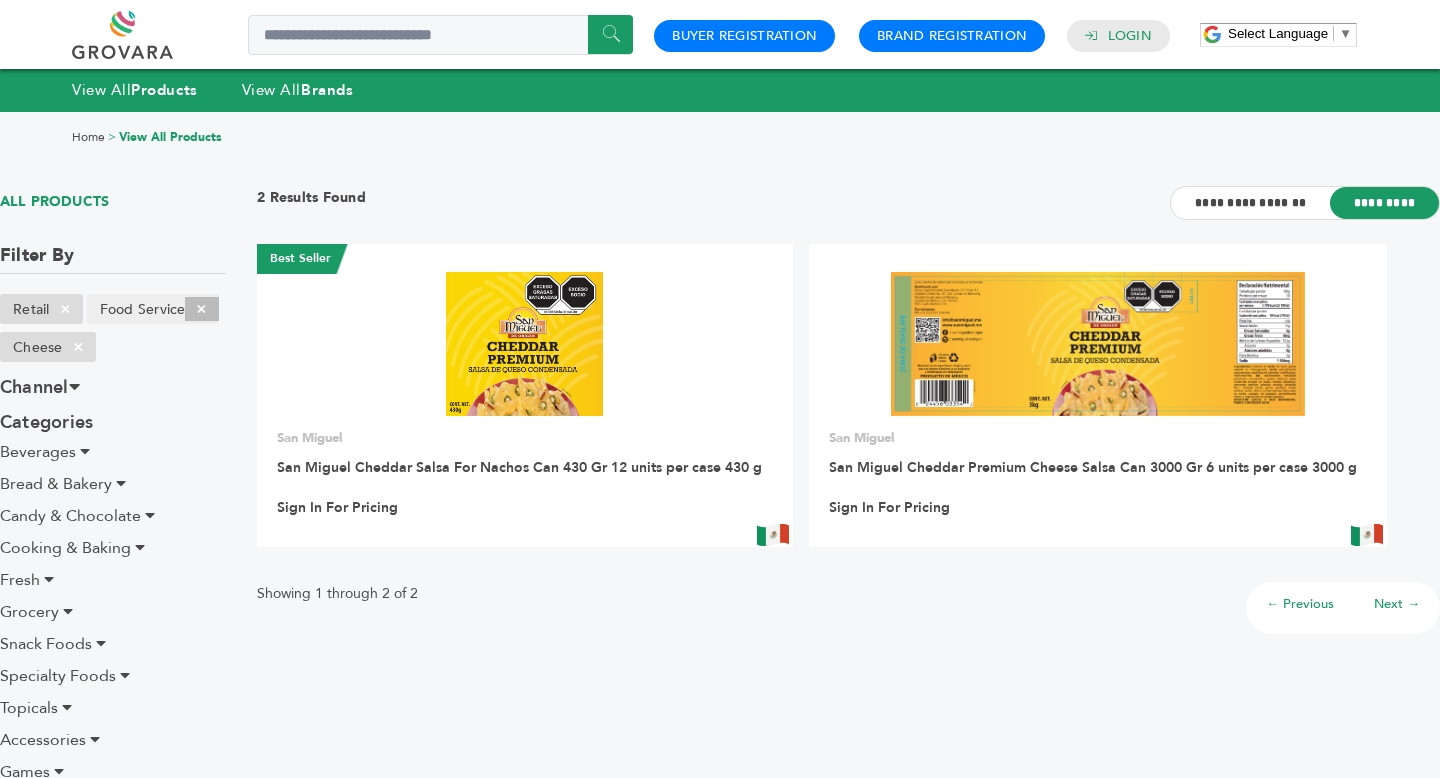 click on "×" at bounding box center [201, 309] 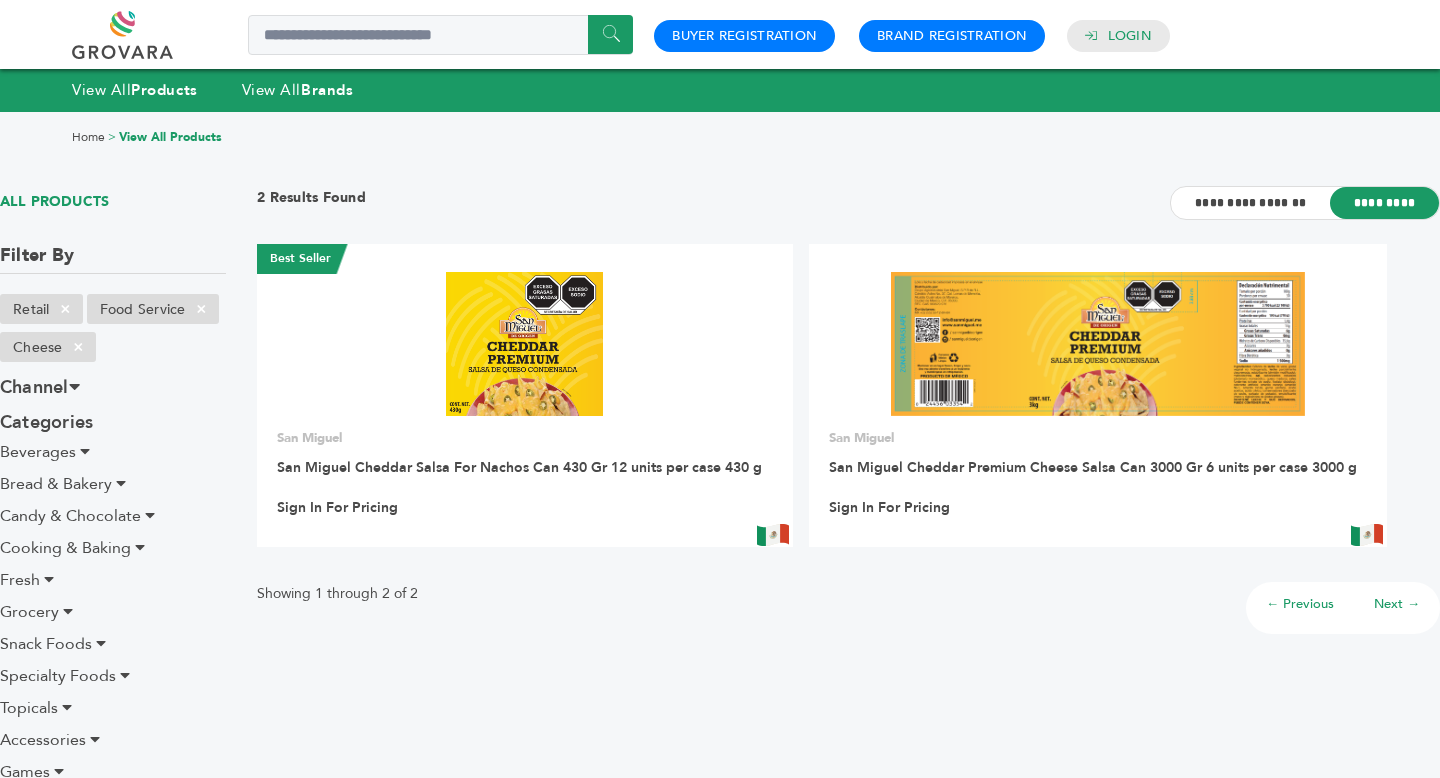 scroll, scrollTop: 0, scrollLeft: 0, axis: both 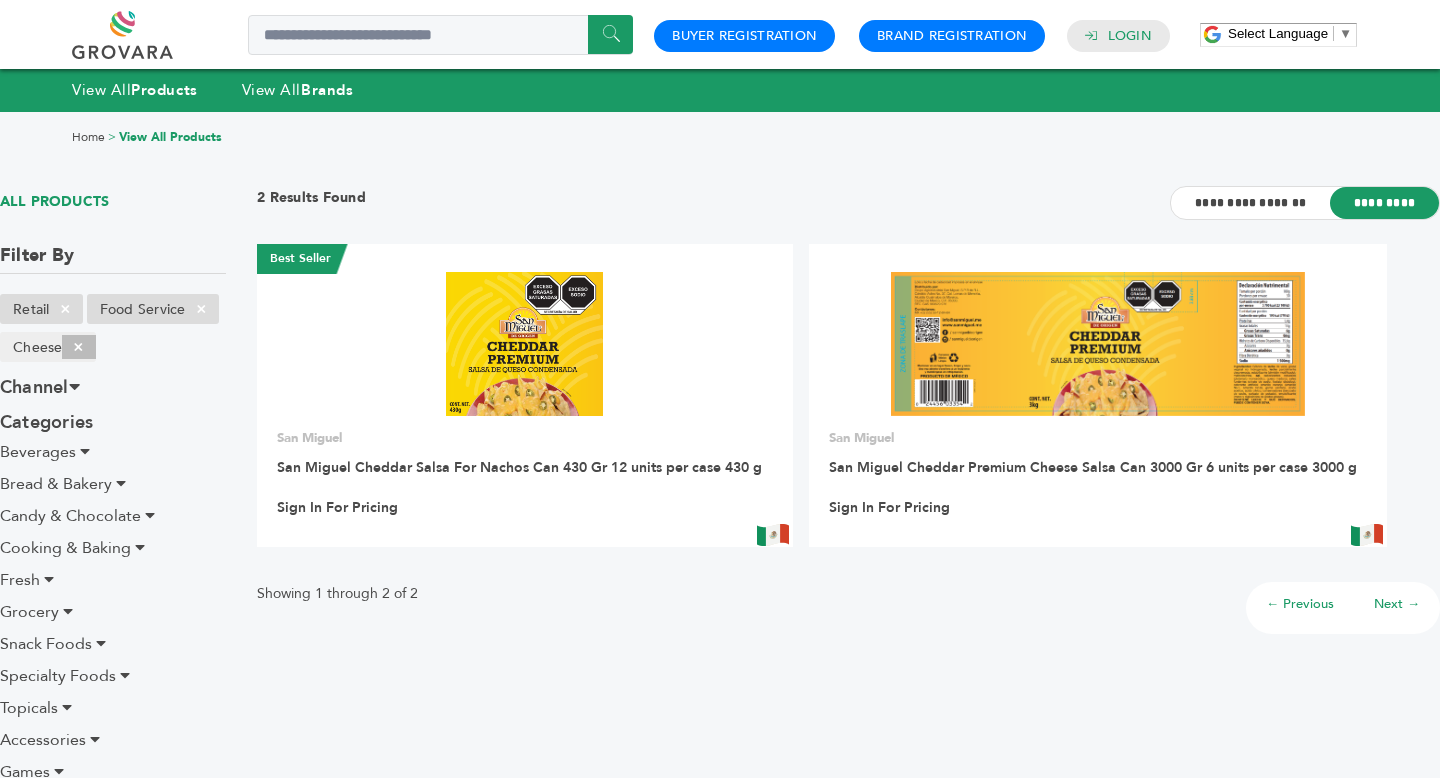 click on "×" at bounding box center [78, 347] 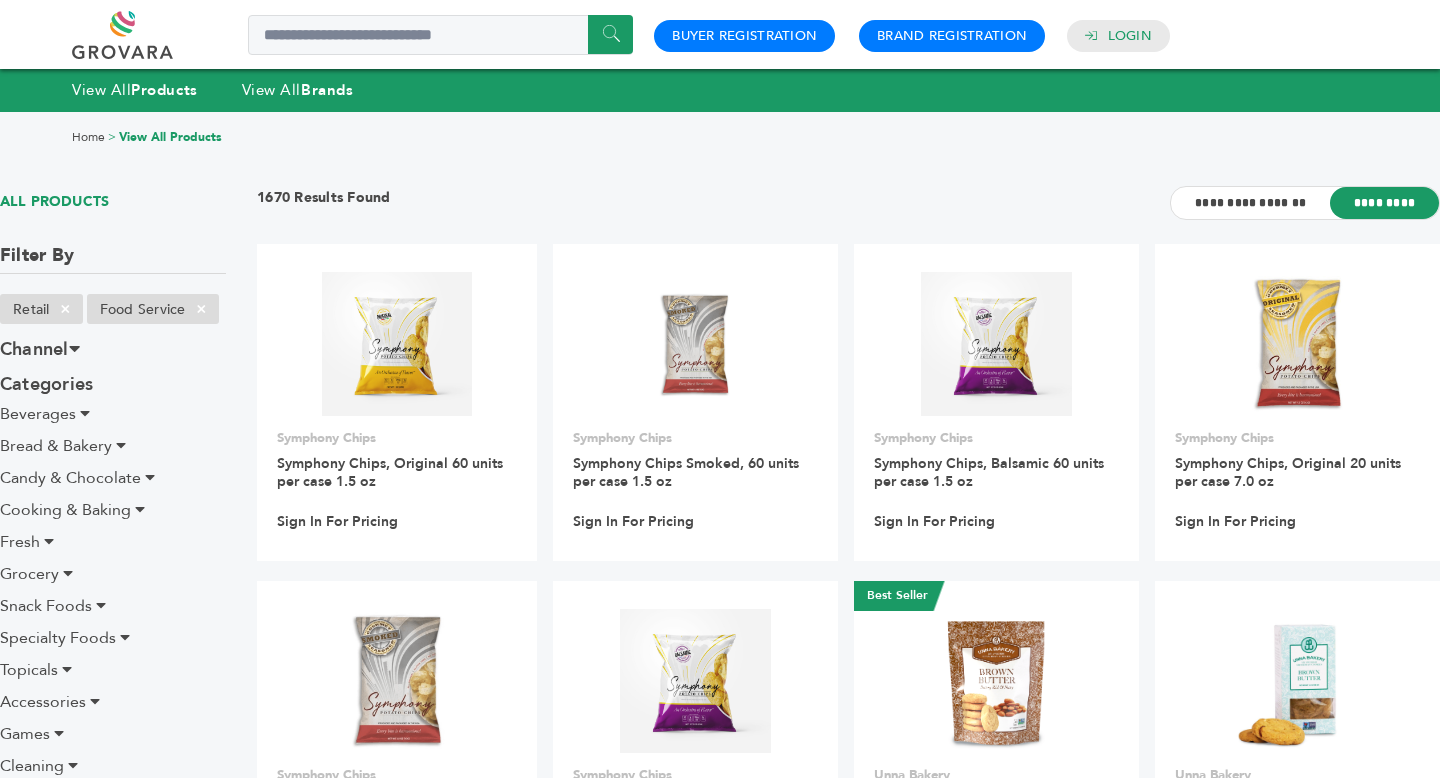 scroll, scrollTop: 0, scrollLeft: 0, axis: both 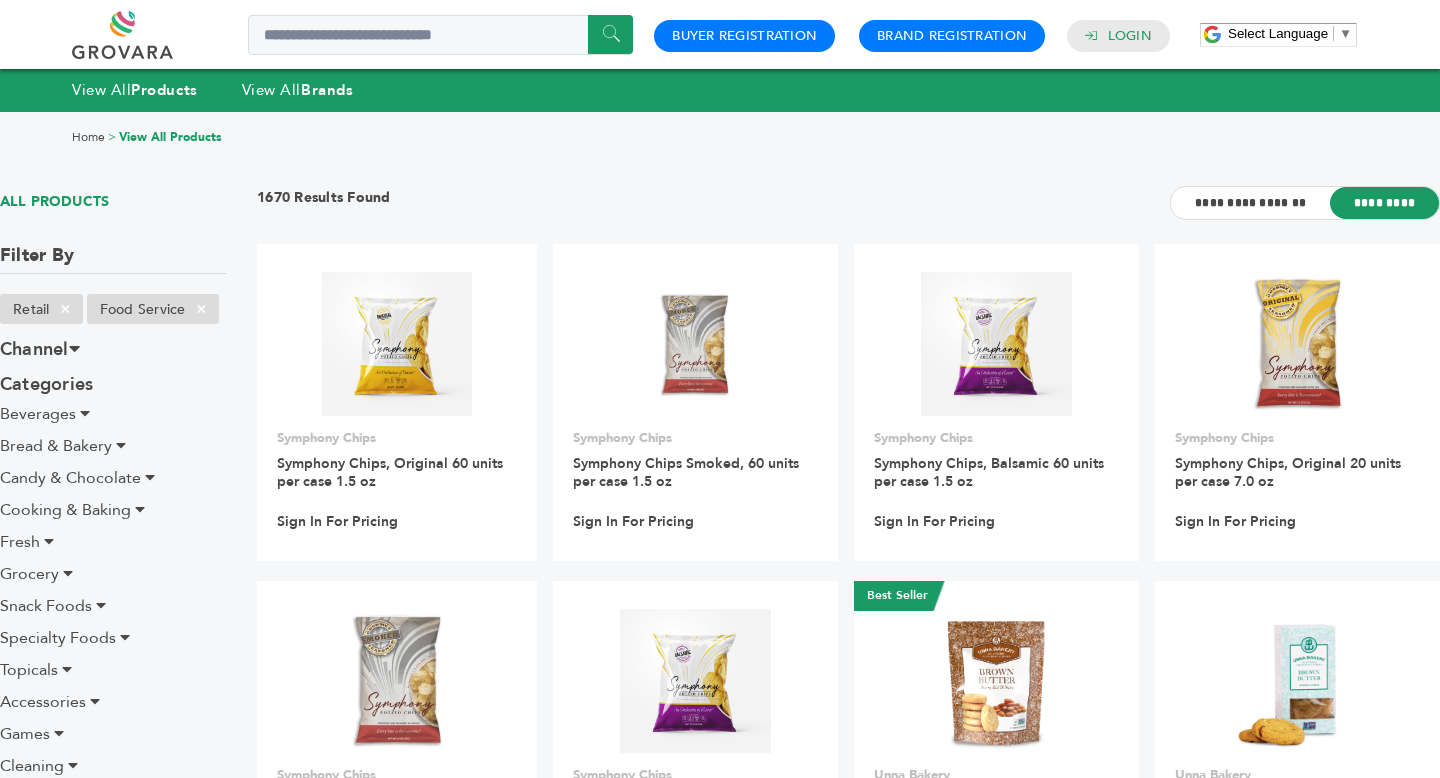 click on "×" at bounding box center [201, 309] 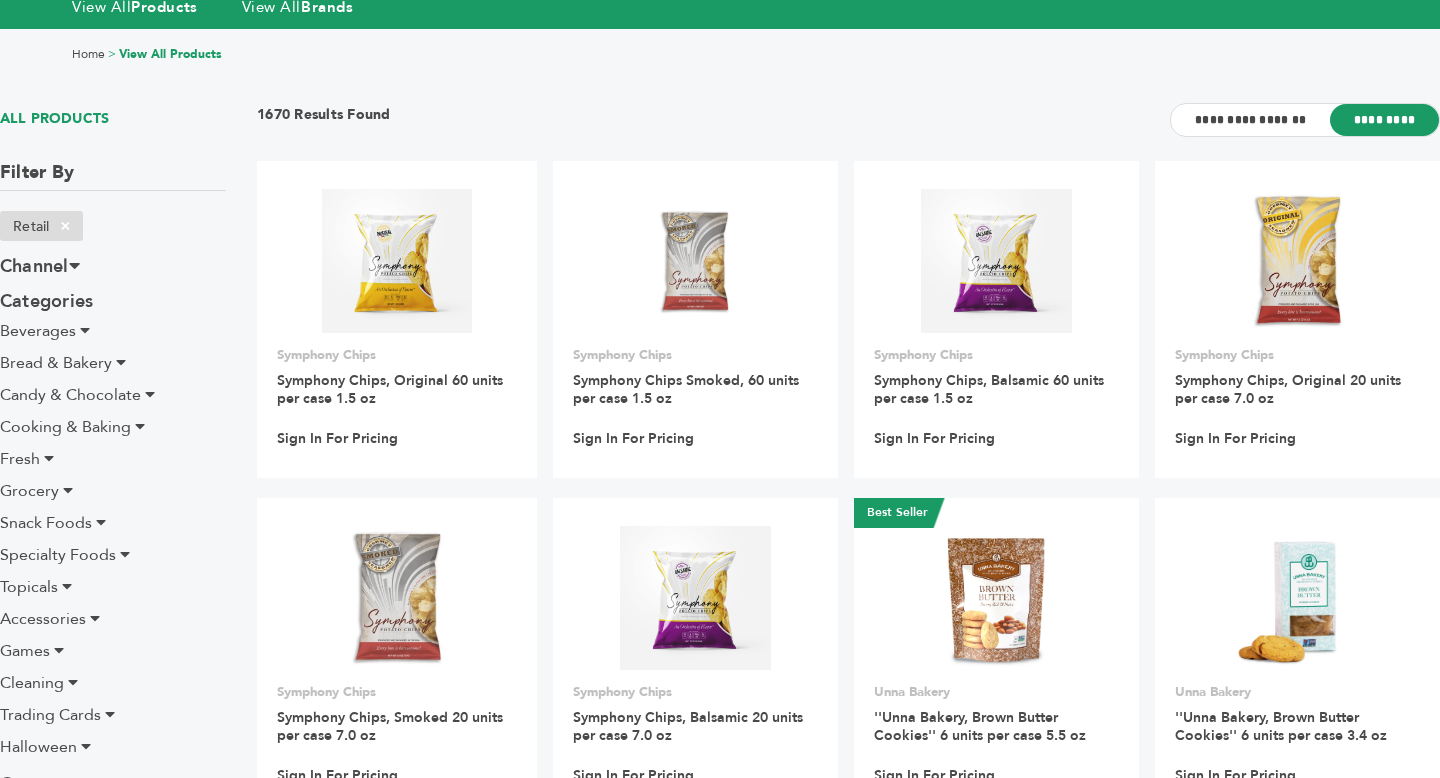 scroll, scrollTop: 88, scrollLeft: 0, axis: vertical 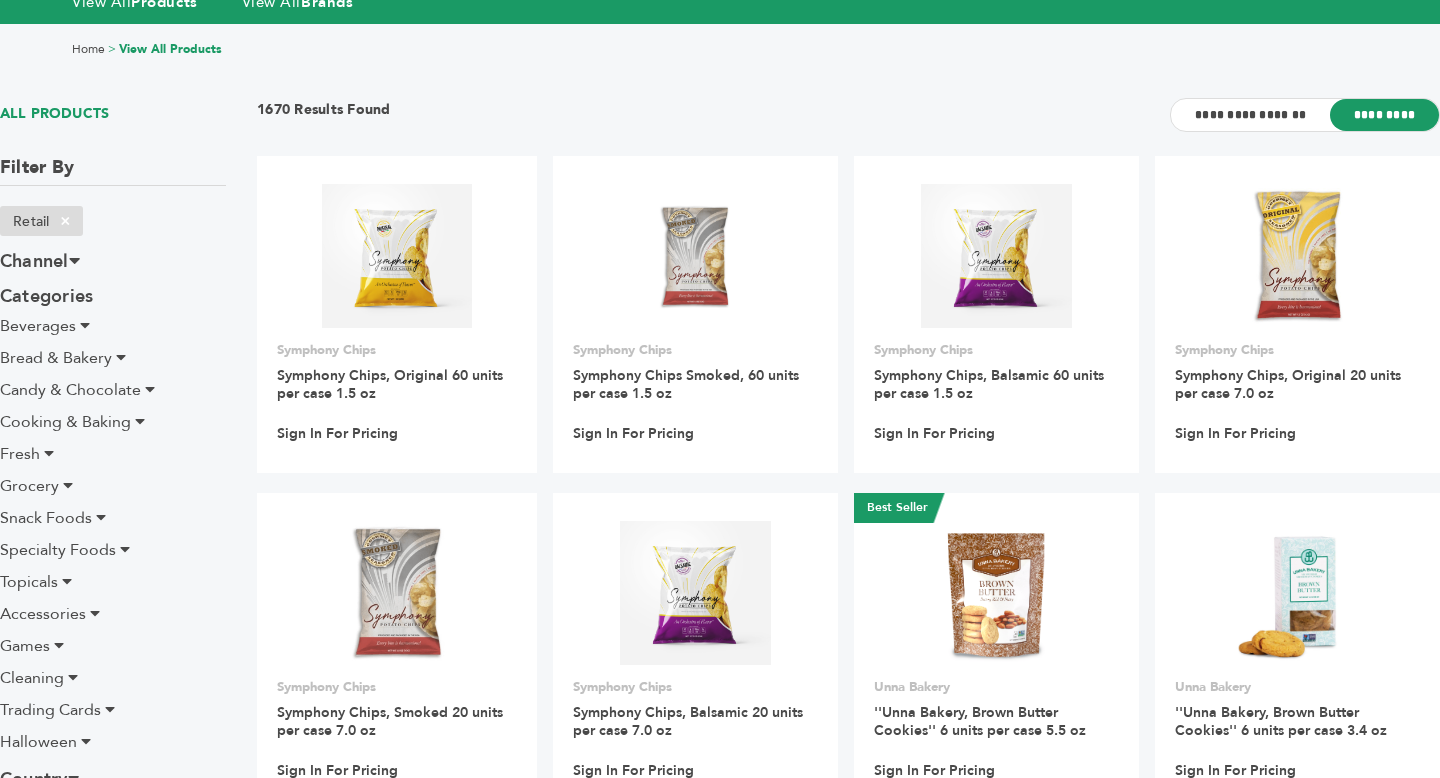 click at bounding box center (121, 357) 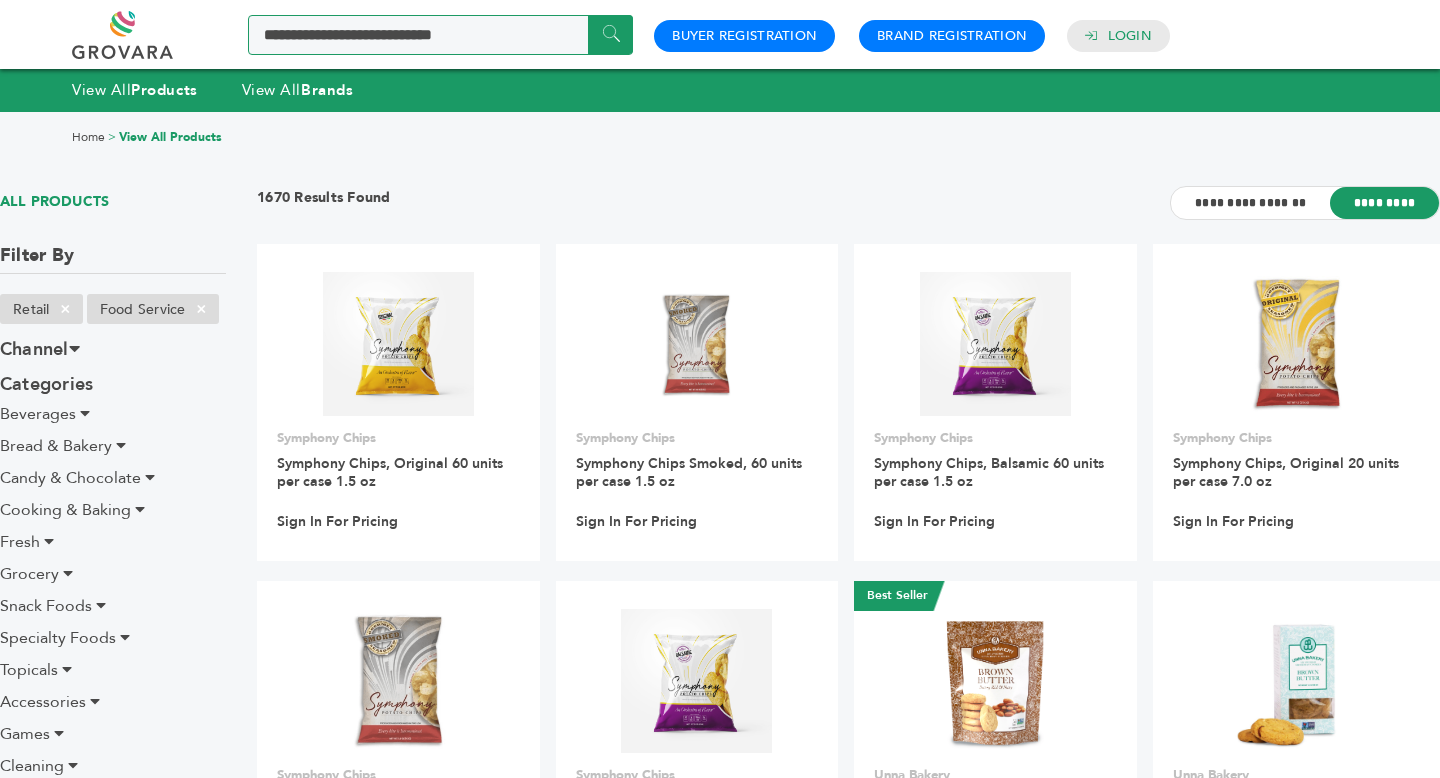 click at bounding box center (440, 35) 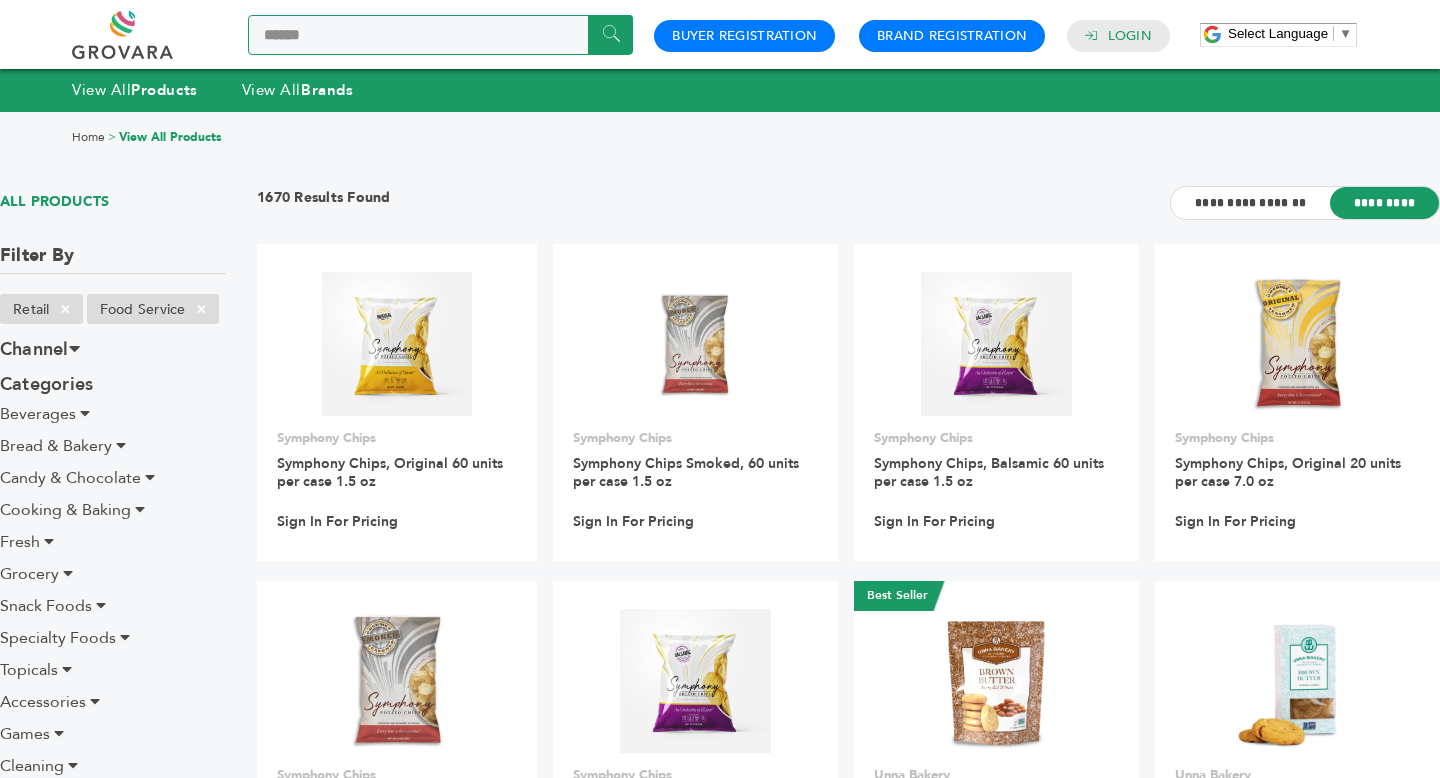 scroll, scrollTop: 0, scrollLeft: 0, axis: both 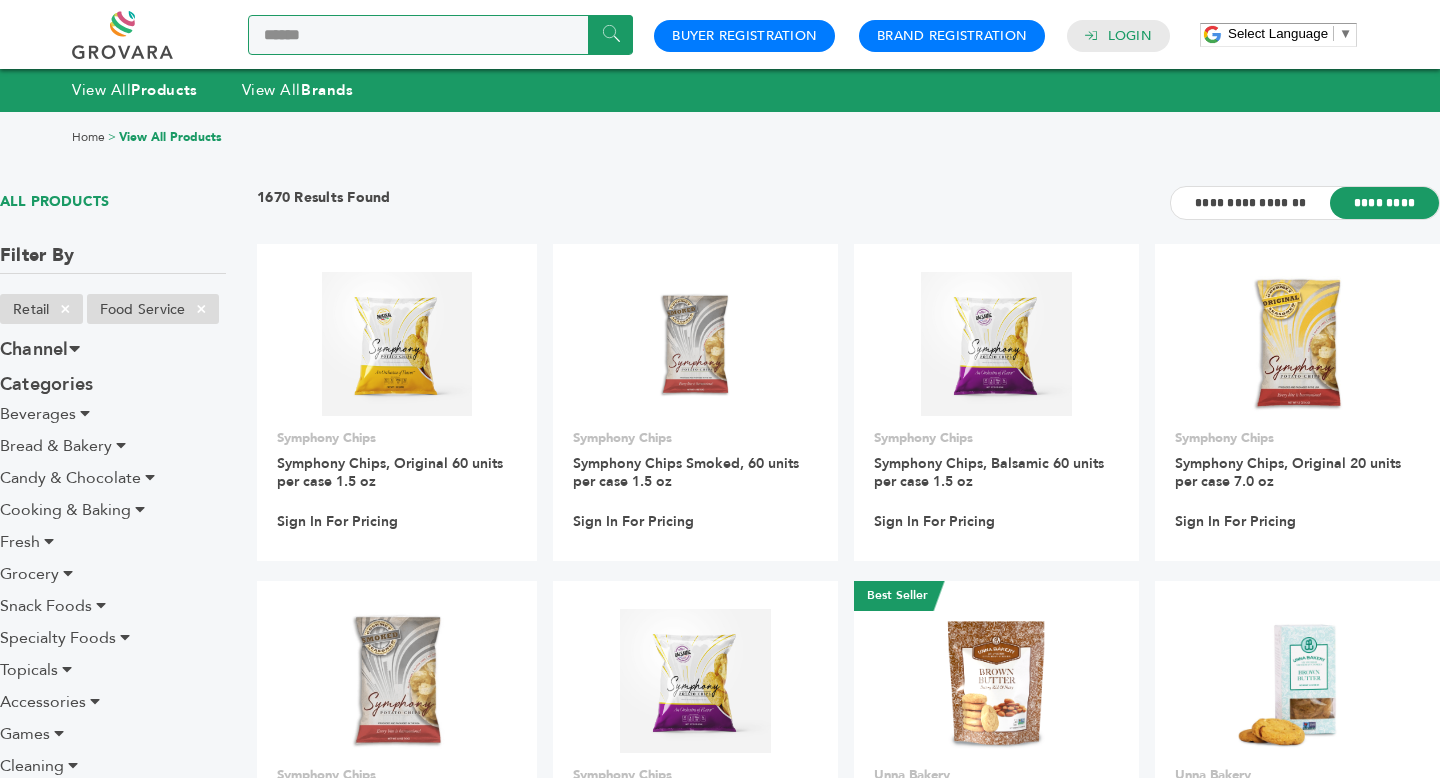 type on "******" 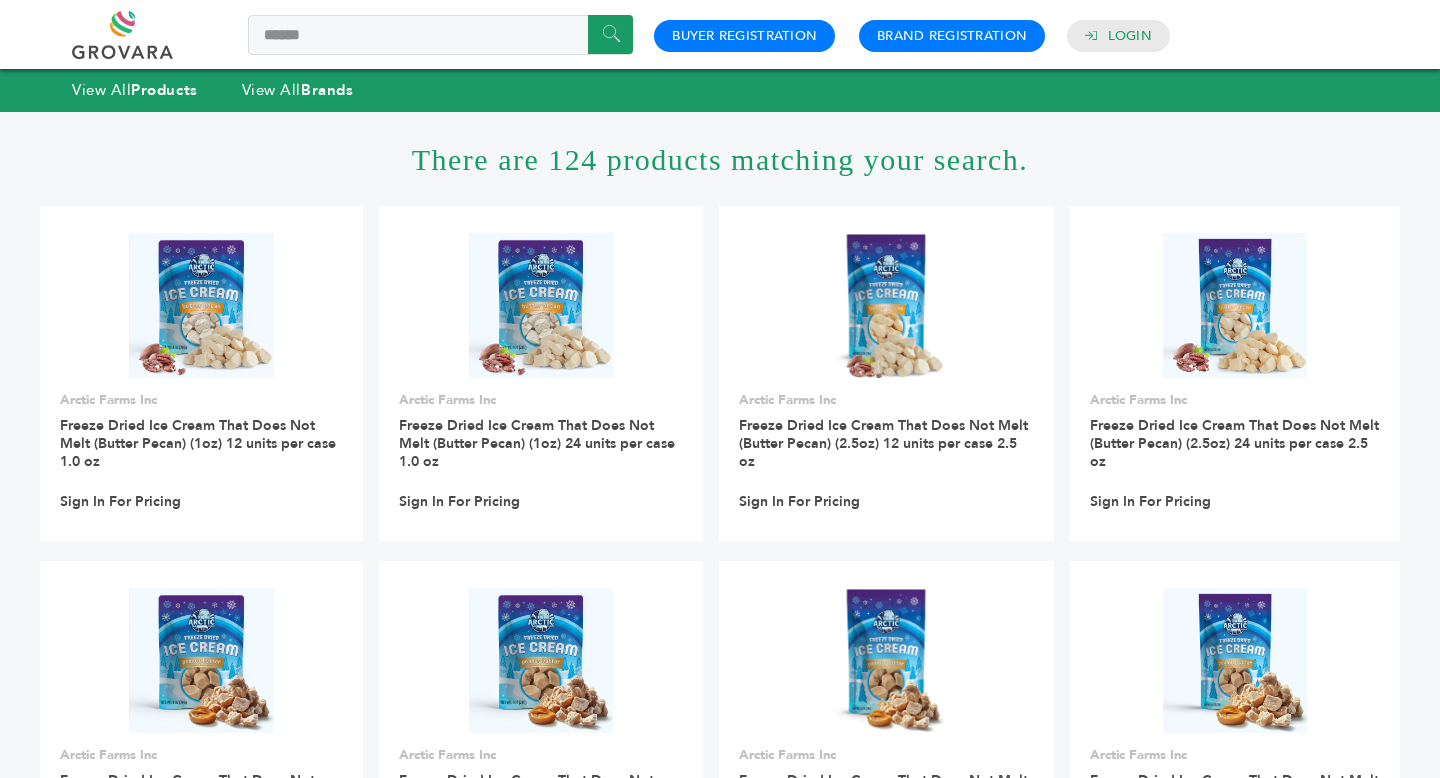 scroll, scrollTop: 0, scrollLeft: 0, axis: both 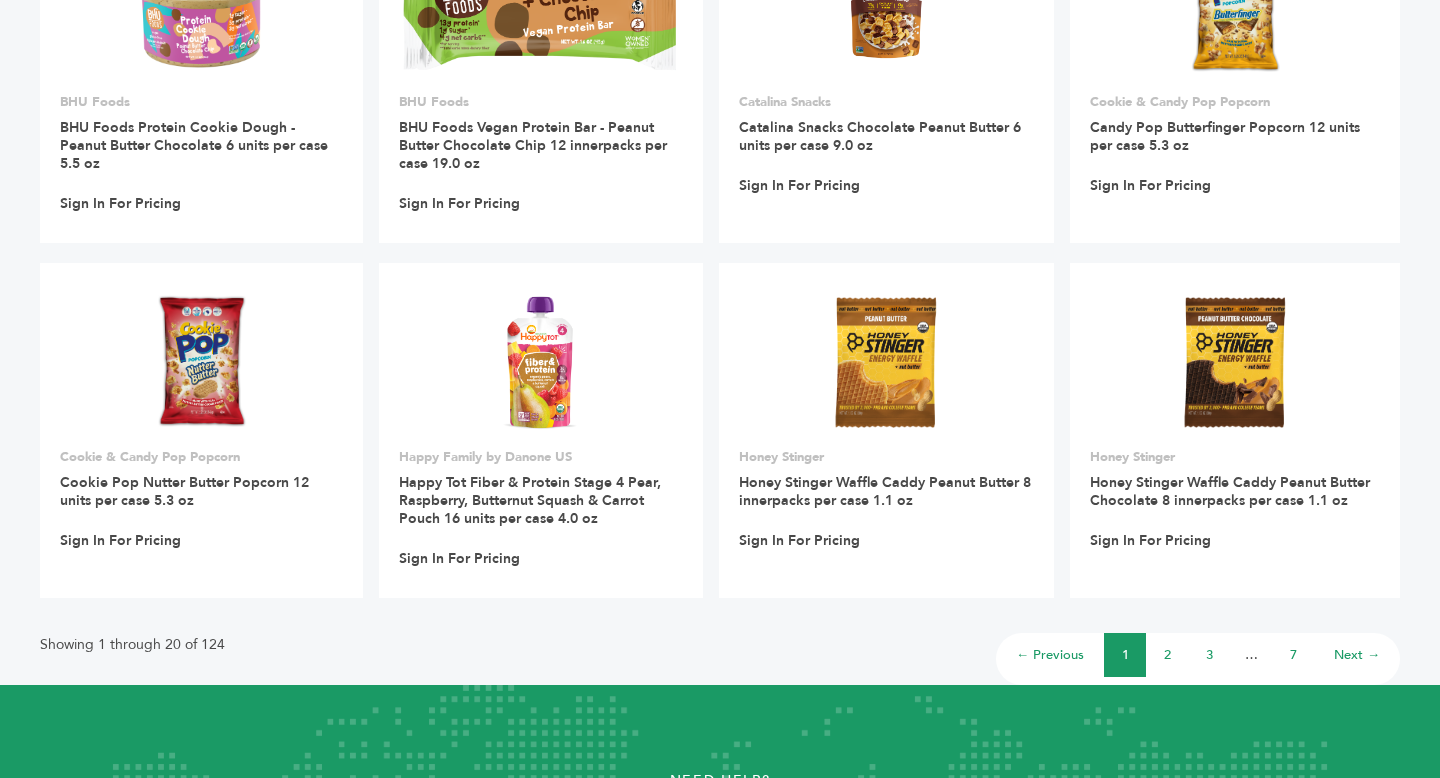 click on "2" at bounding box center [1167, 655] 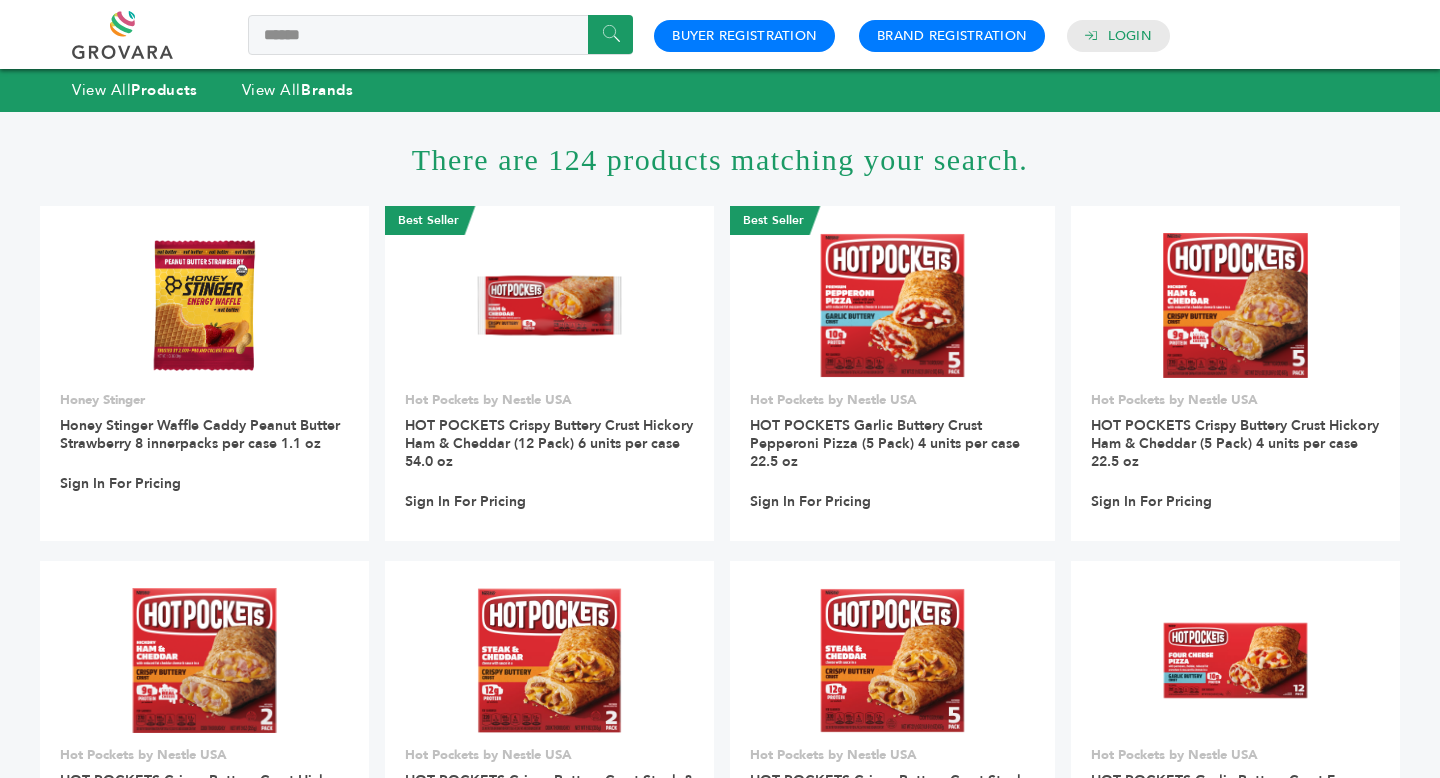 scroll, scrollTop: 0, scrollLeft: 0, axis: both 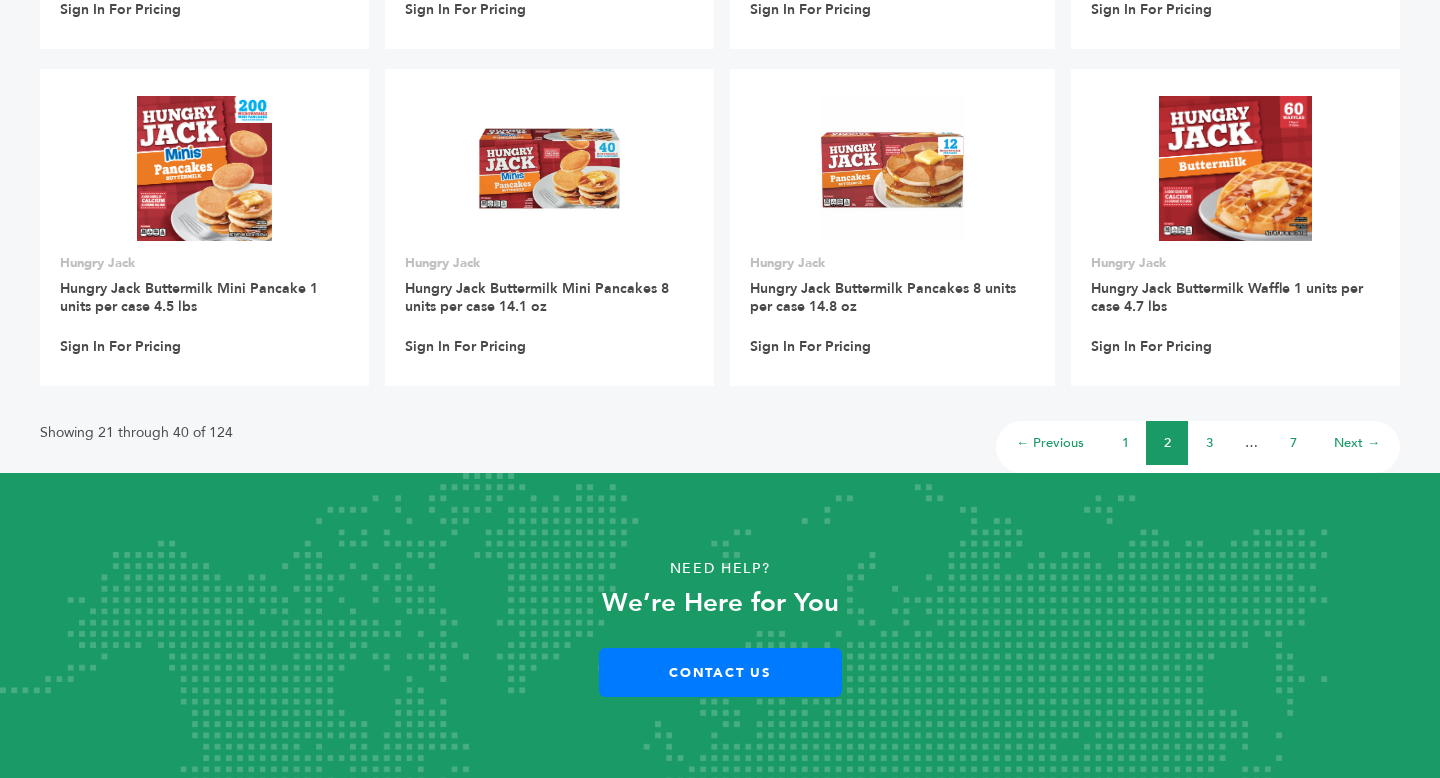 click on "3" at bounding box center (1209, 443) 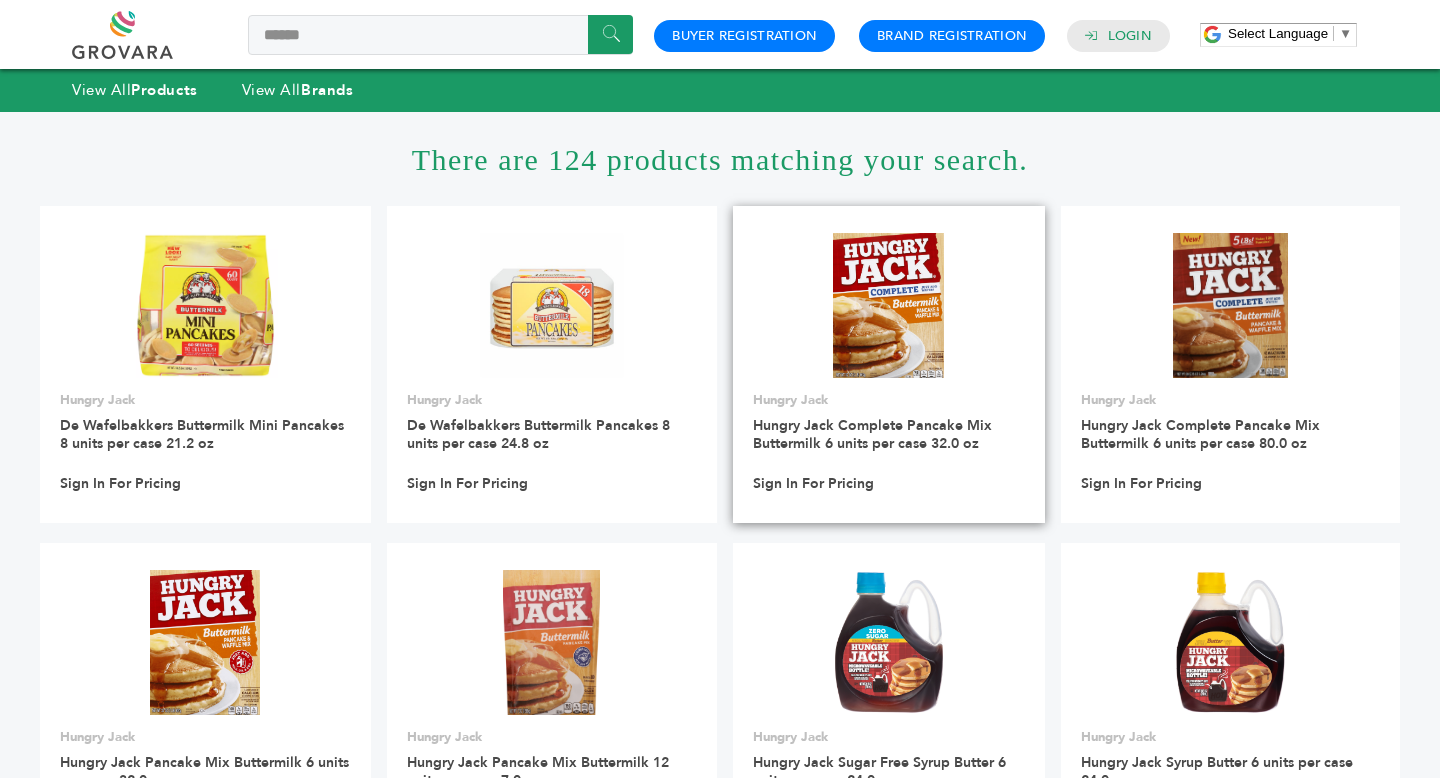 scroll, scrollTop: 607, scrollLeft: 0, axis: vertical 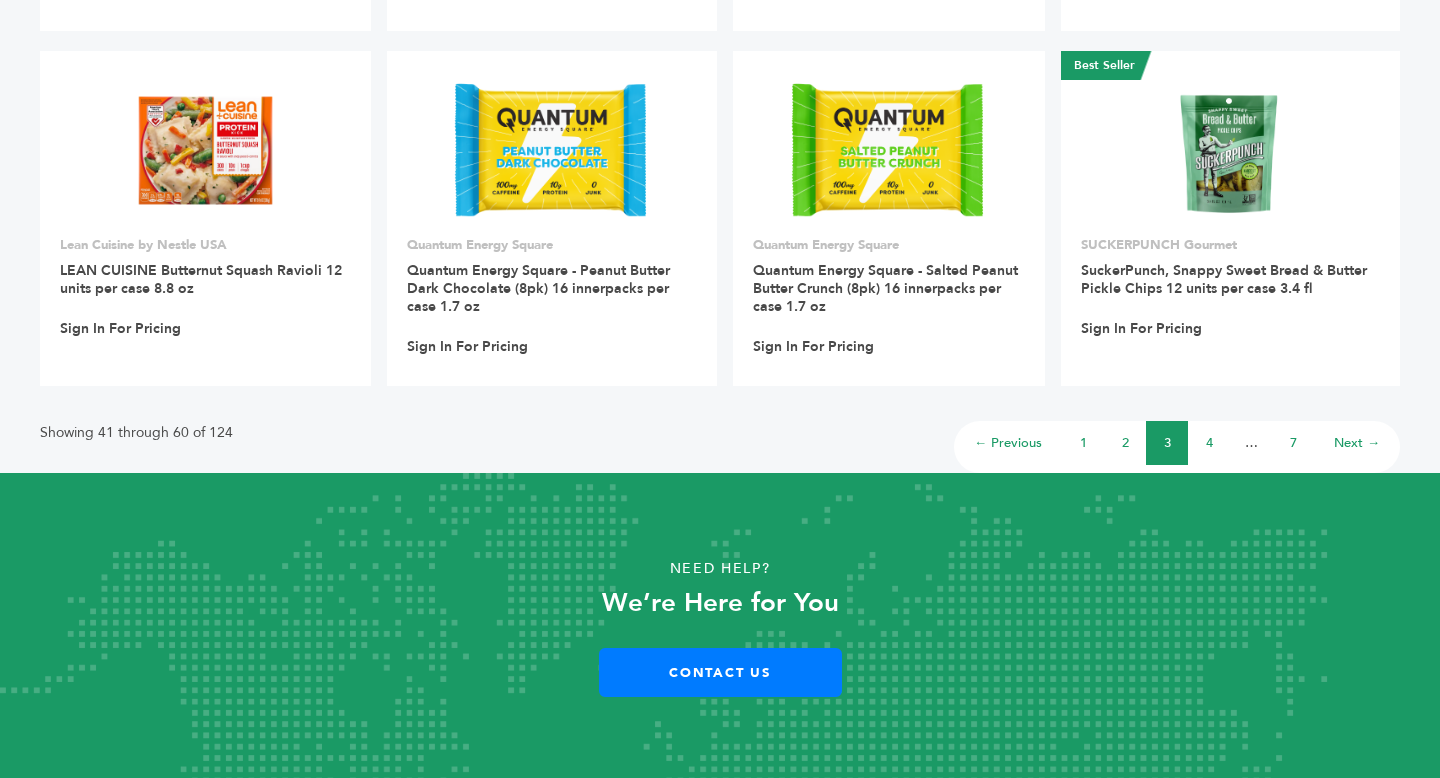 click on "4" at bounding box center (1209, 443) 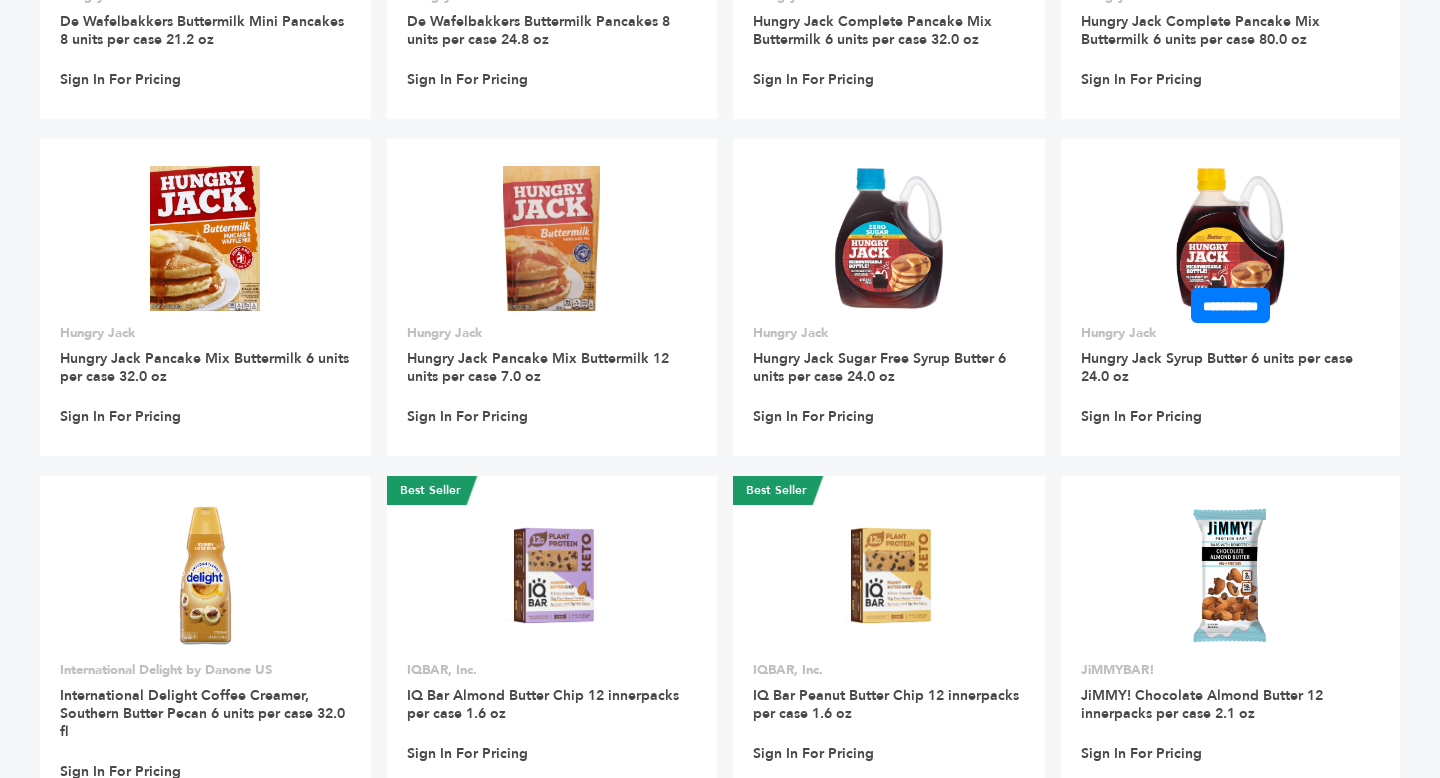 scroll, scrollTop: 0, scrollLeft: 0, axis: both 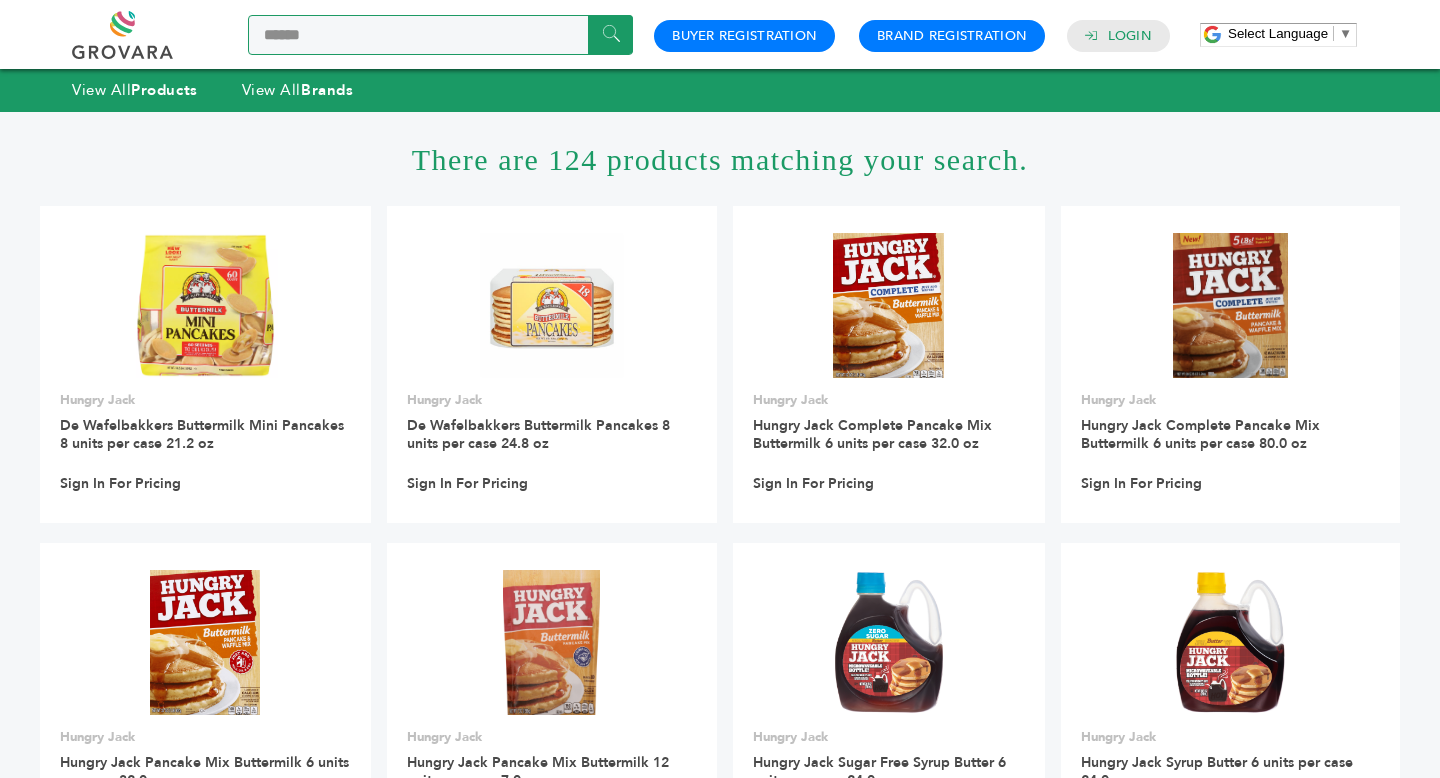 click on "******" at bounding box center [440, 35] 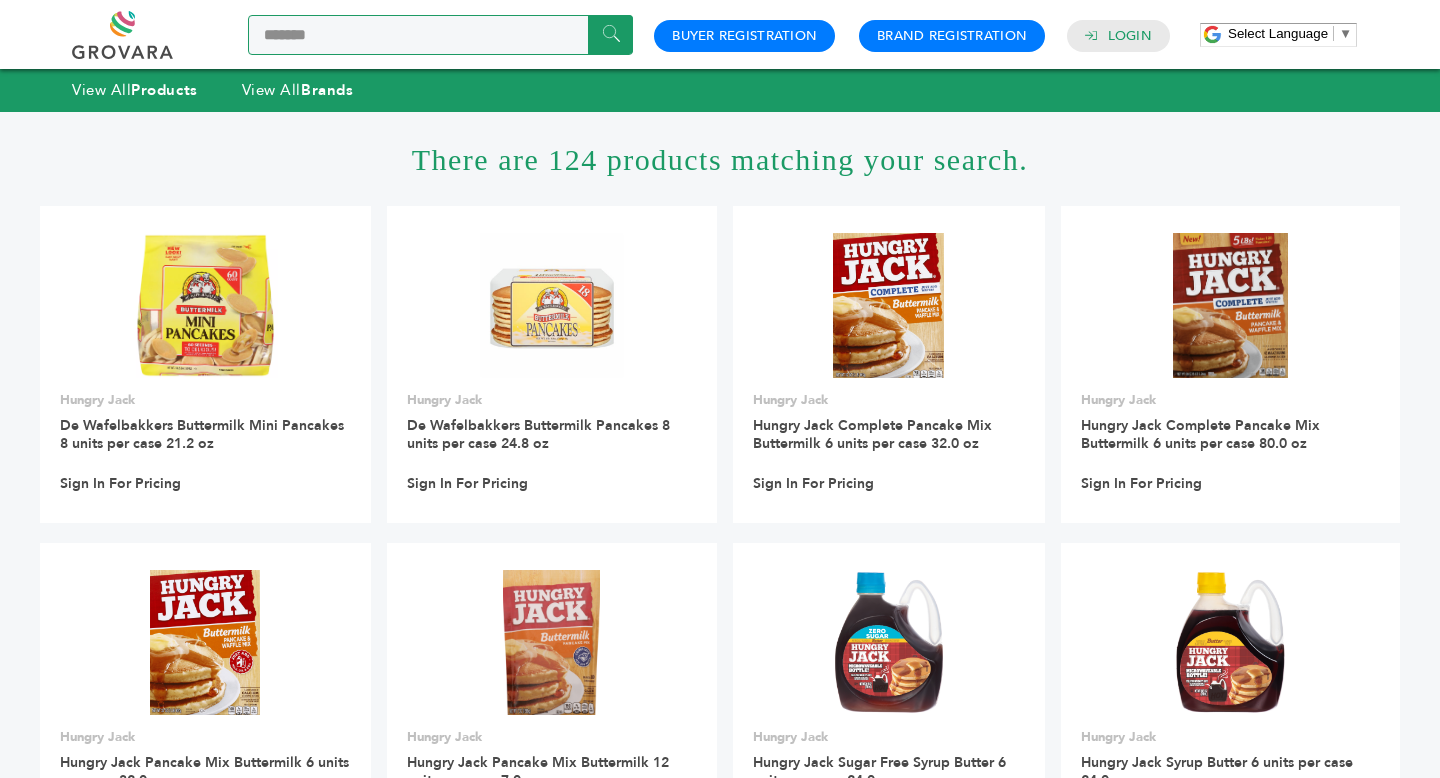 type on "*******" 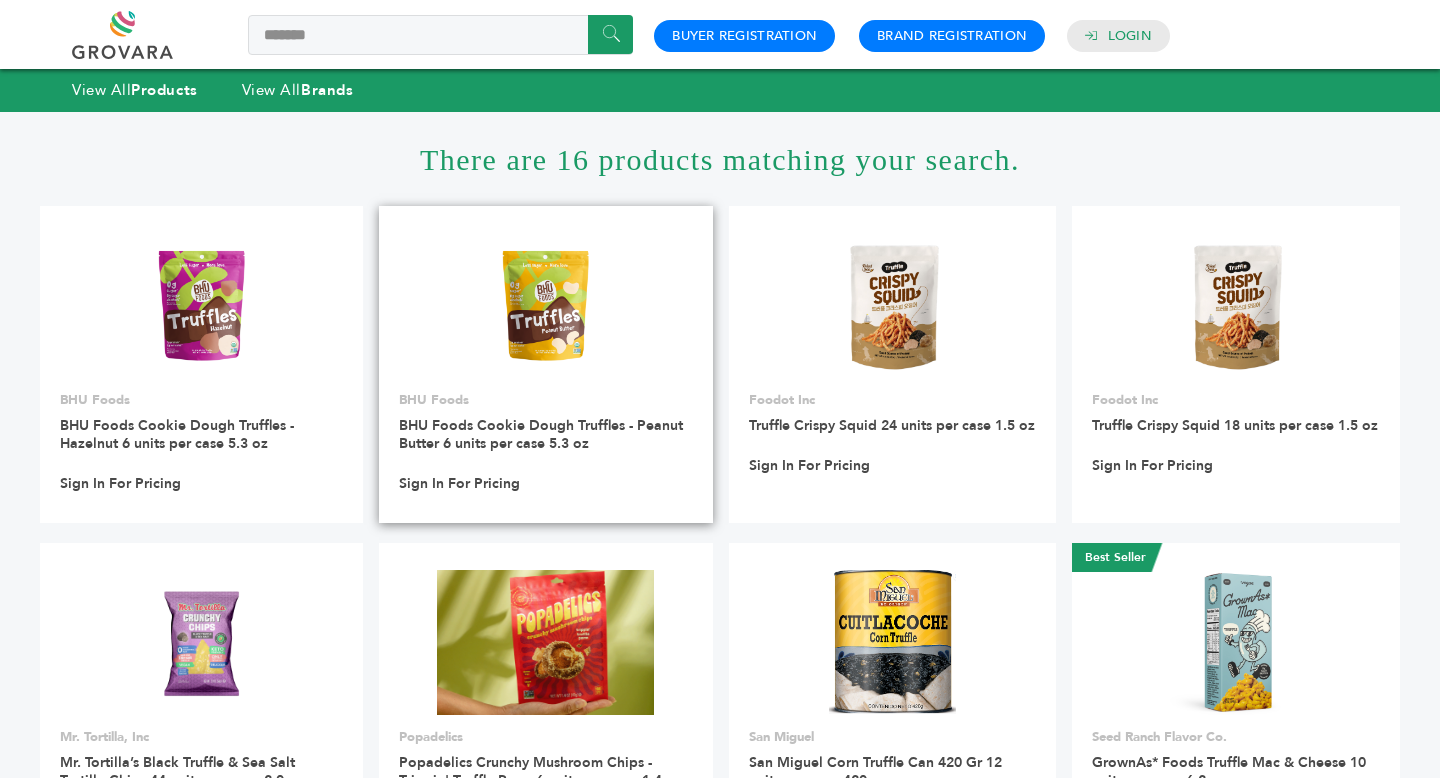 scroll, scrollTop: 0, scrollLeft: 0, axis: both 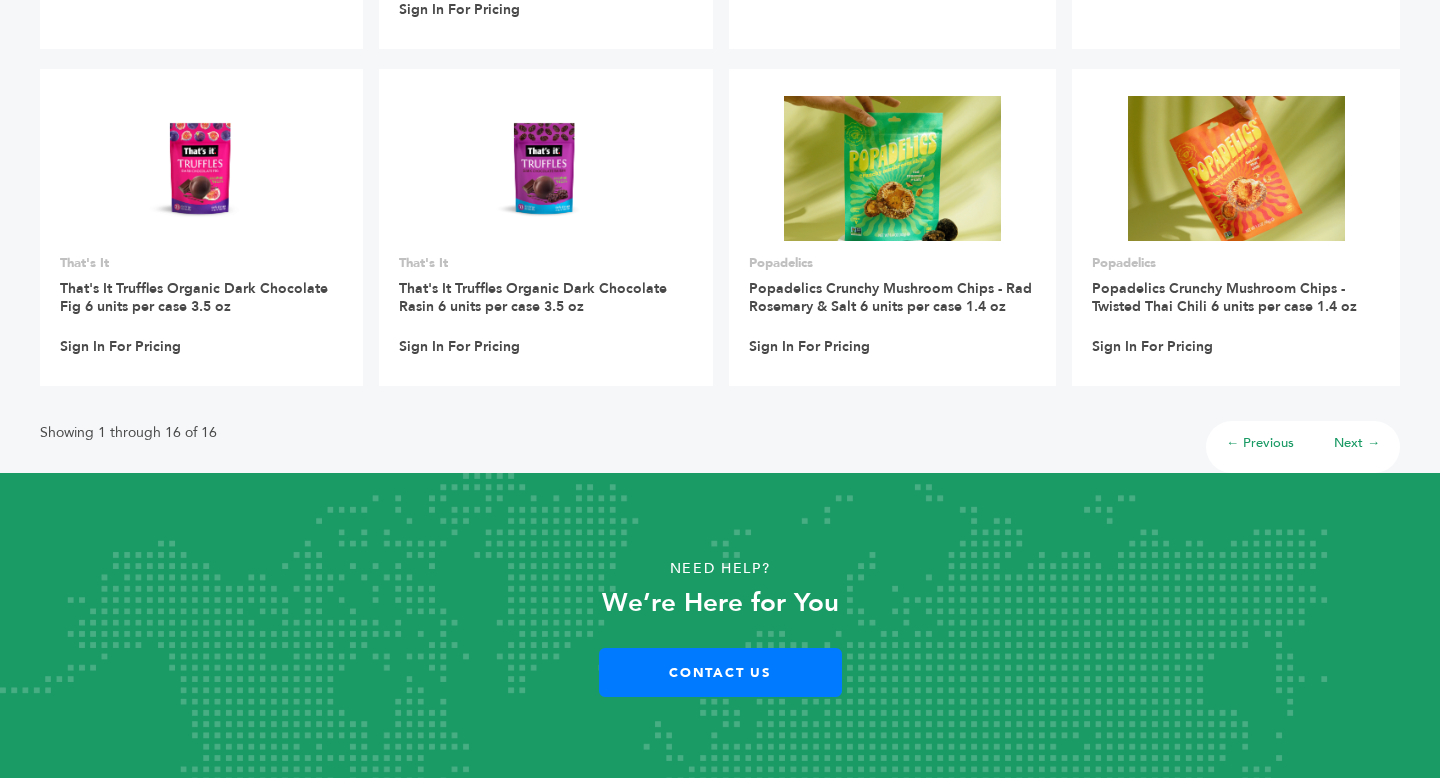 click on "Next →" at bounding box center [1357, 443] 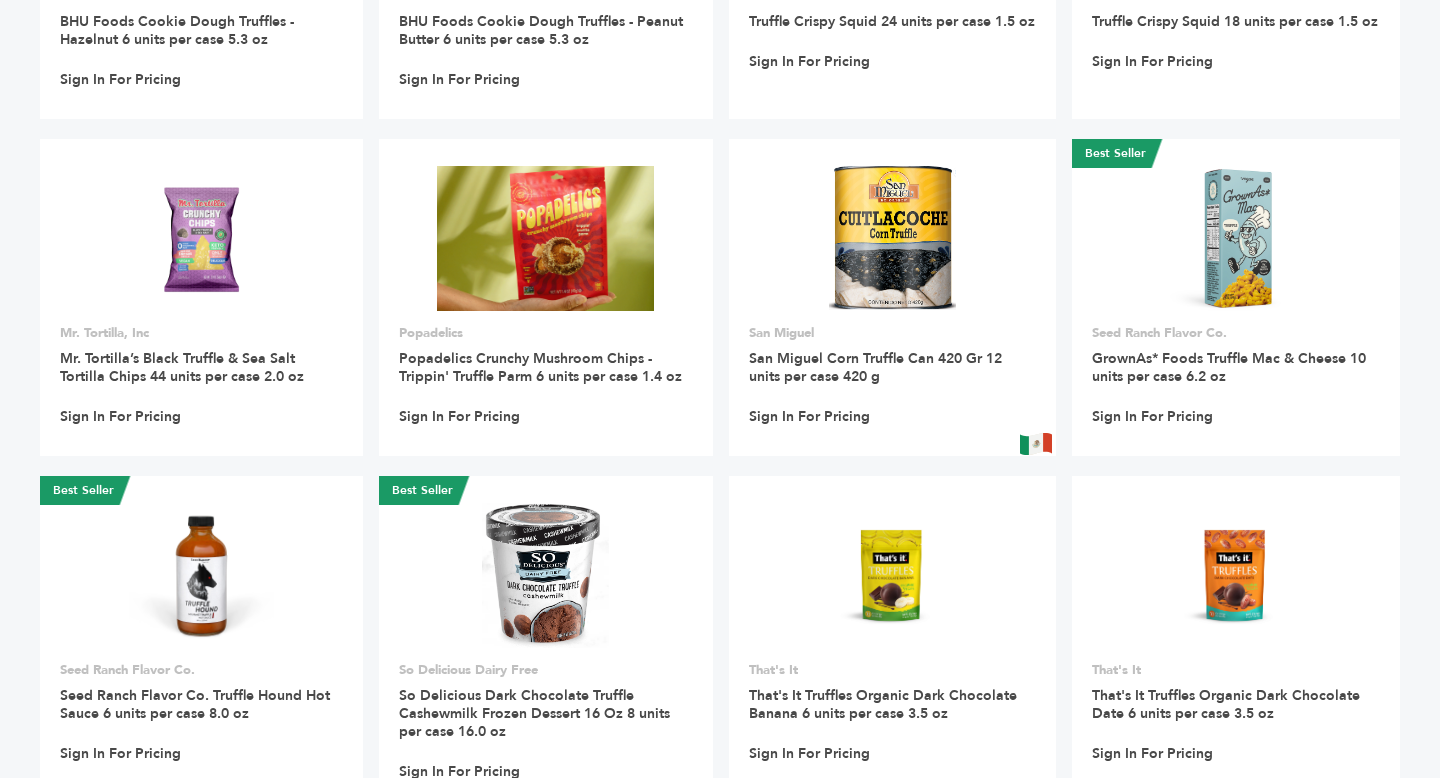 scroll, scrollTop: 0, scrollLeft: 0, axis: both 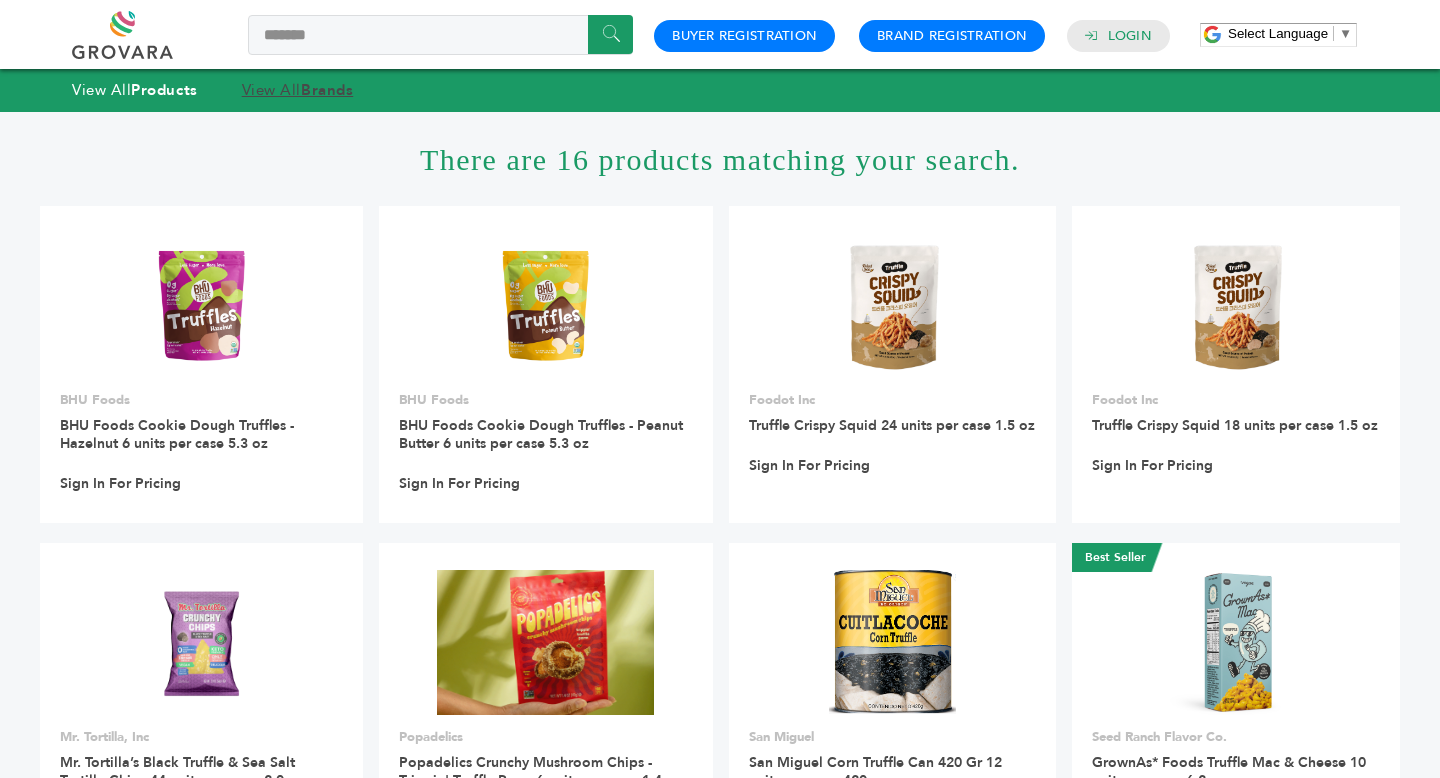 click on "View All  Brands" at bounding box center [298, 90] 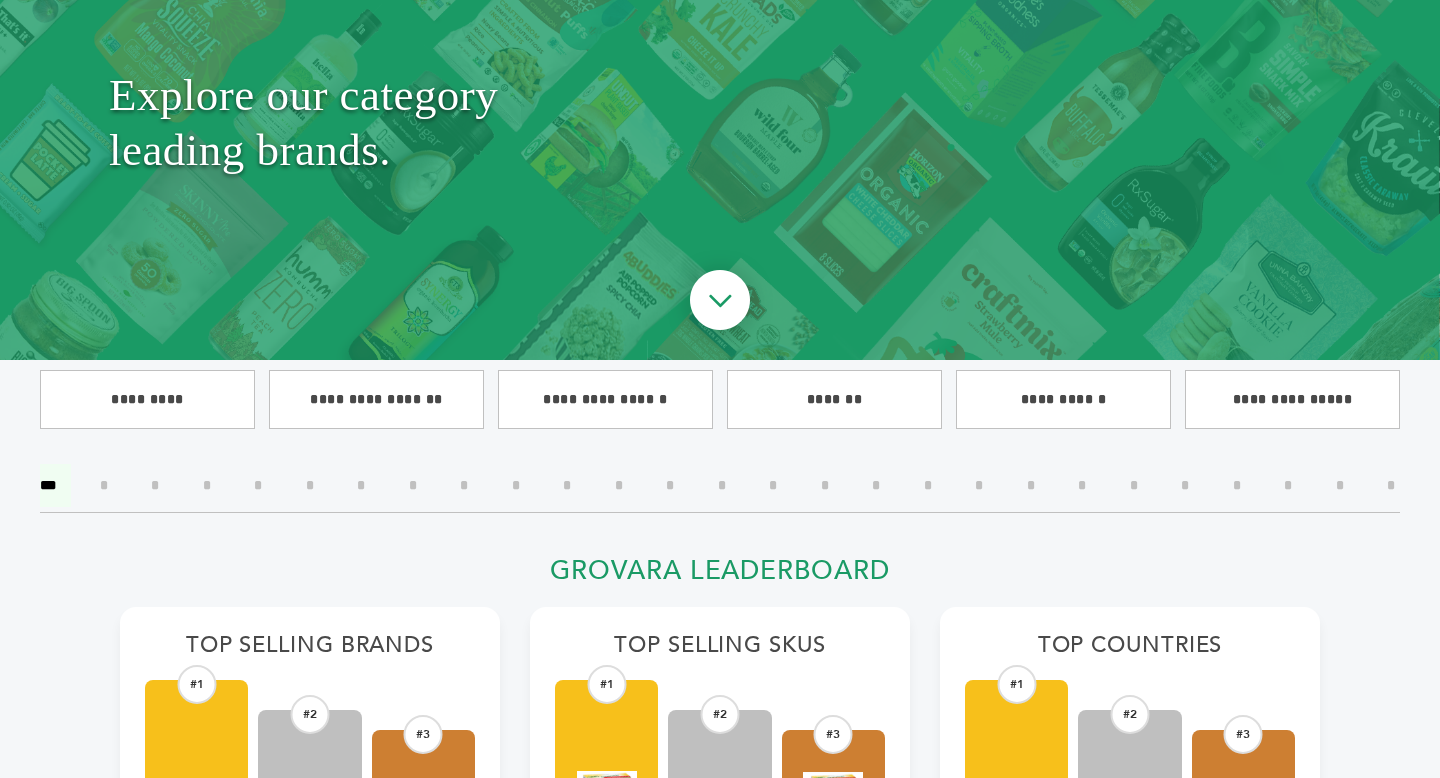 scroll, scrollTop: 652, scrollLeft: 0, axis: vertical 